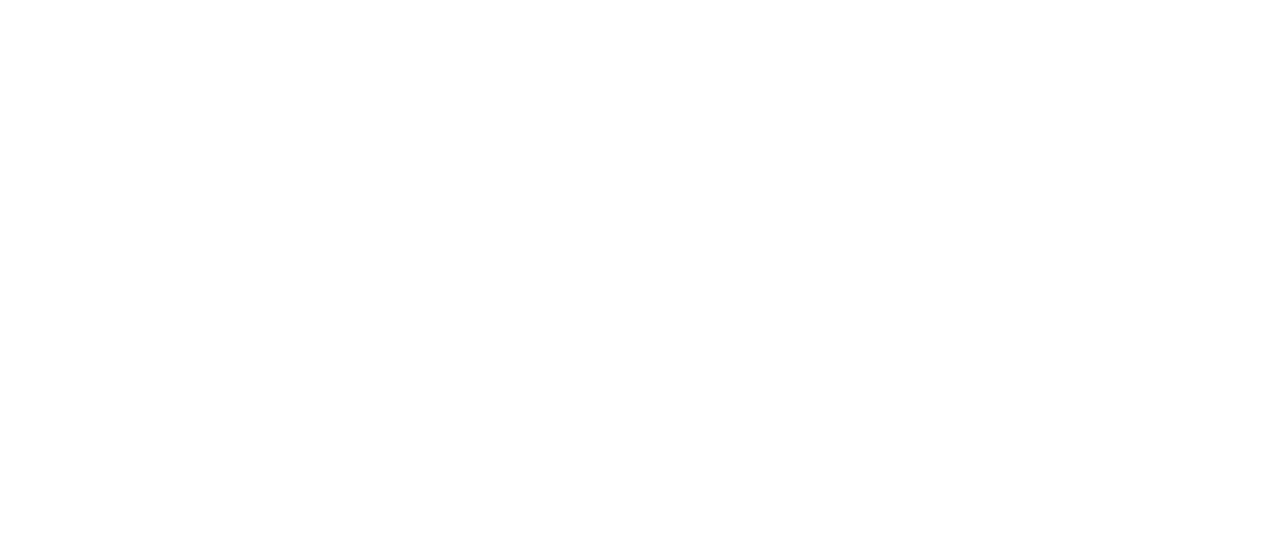 scroll, scrollTop: 0, scrollLeft: 0, axis: both 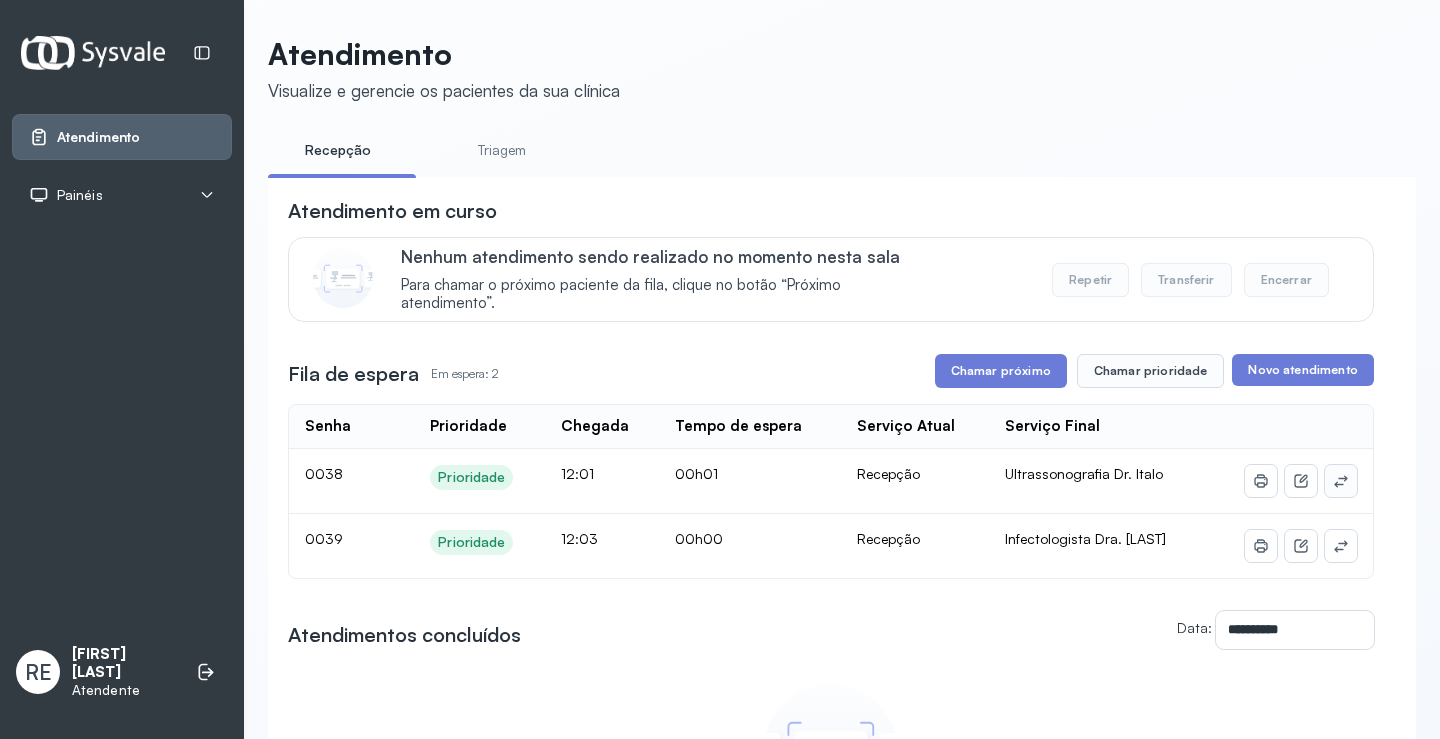 click 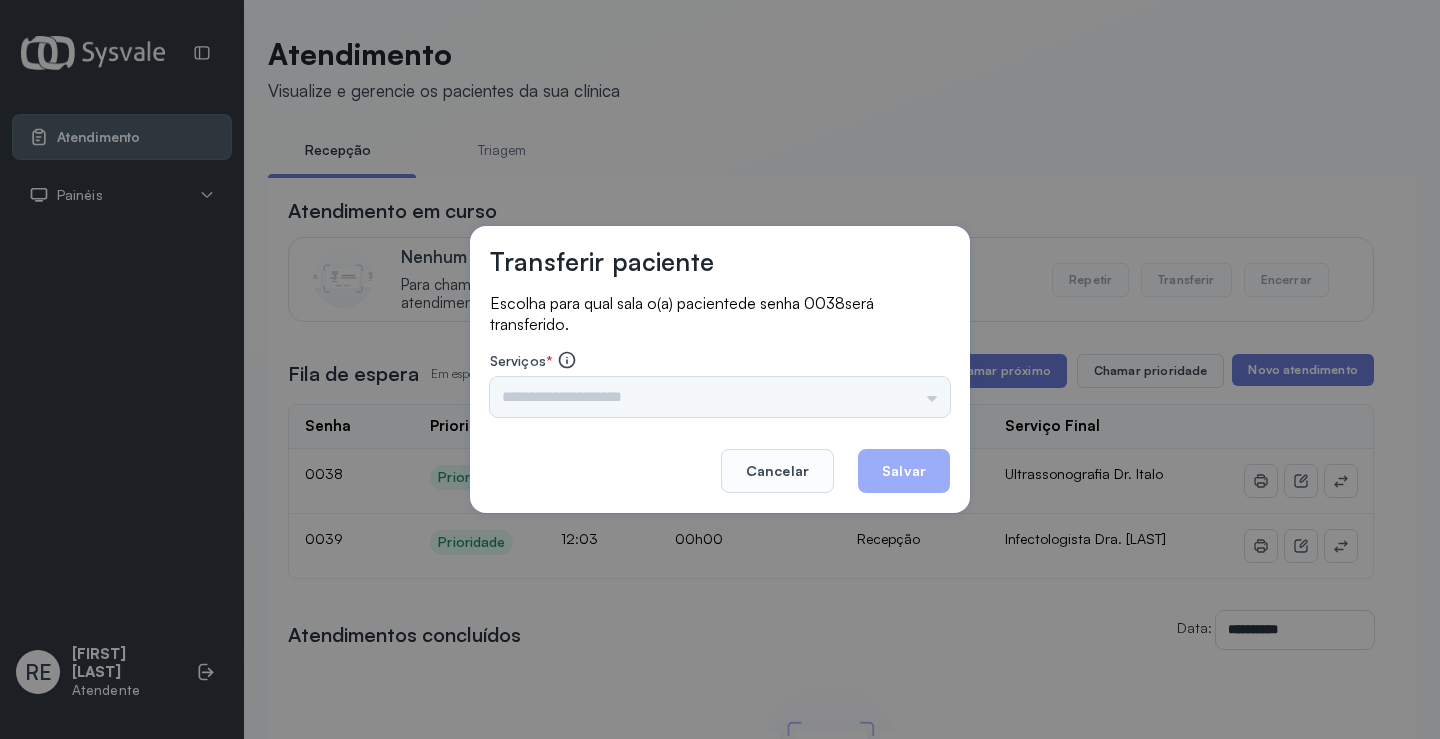 click on "Nenhuma opção encontrada" at bounding box center (720, 397) 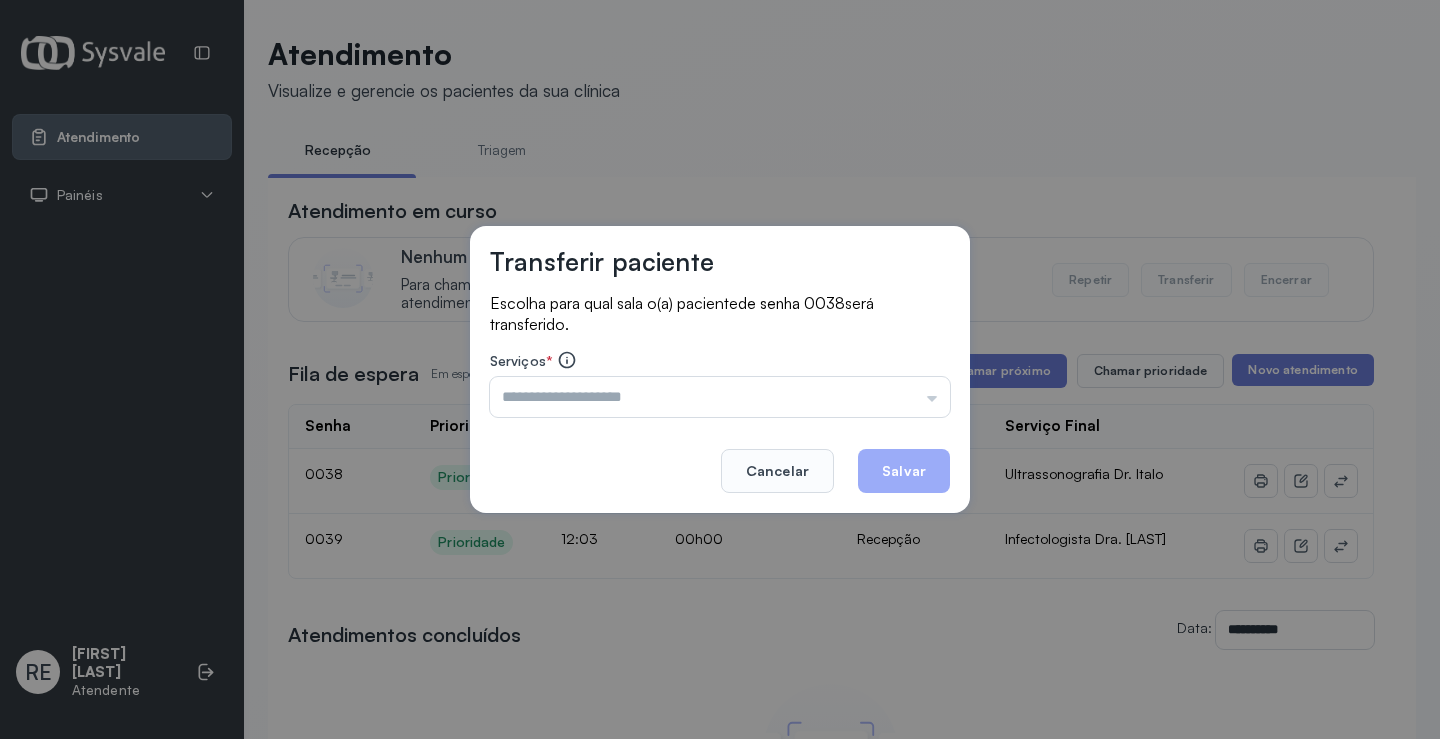 click on "Serviços  *" at bounding box center (720, 362) 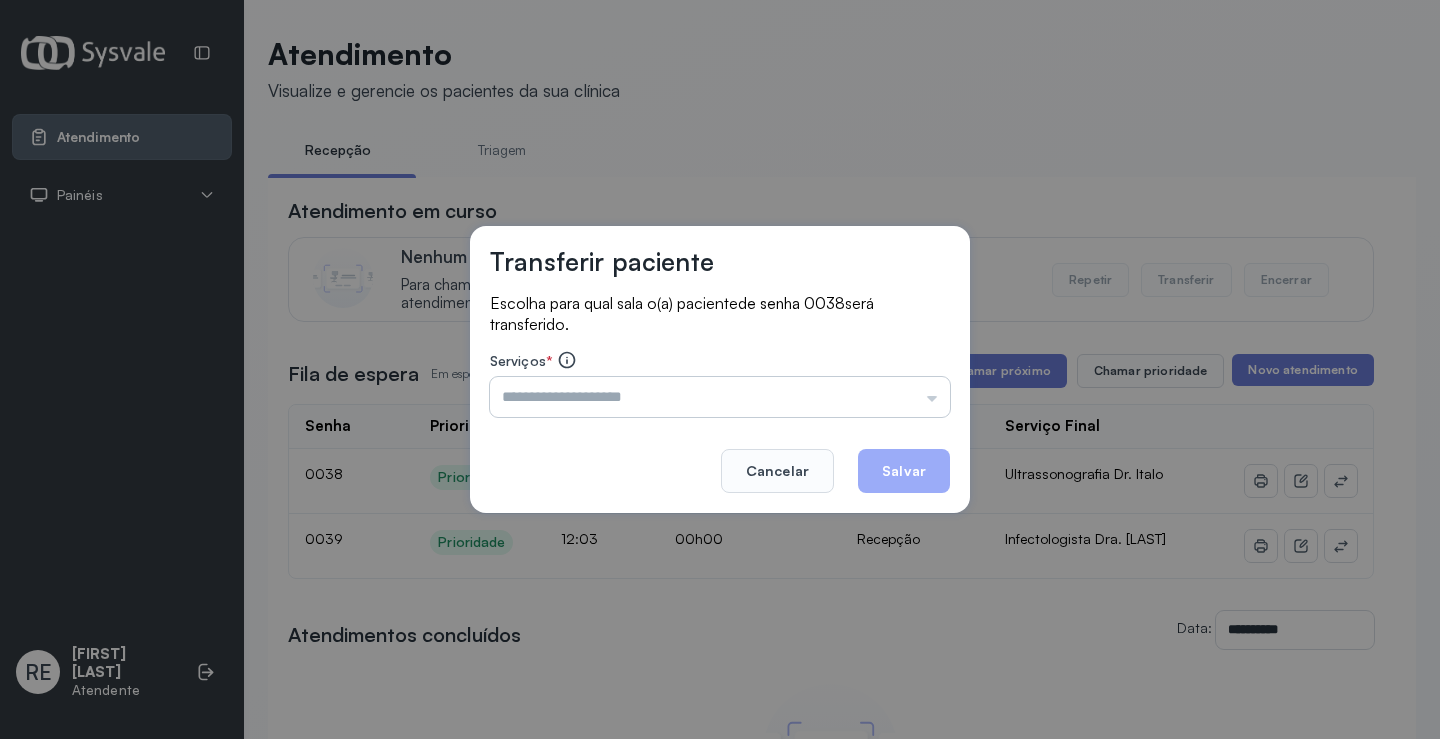 click at bounding box center [720, 397] 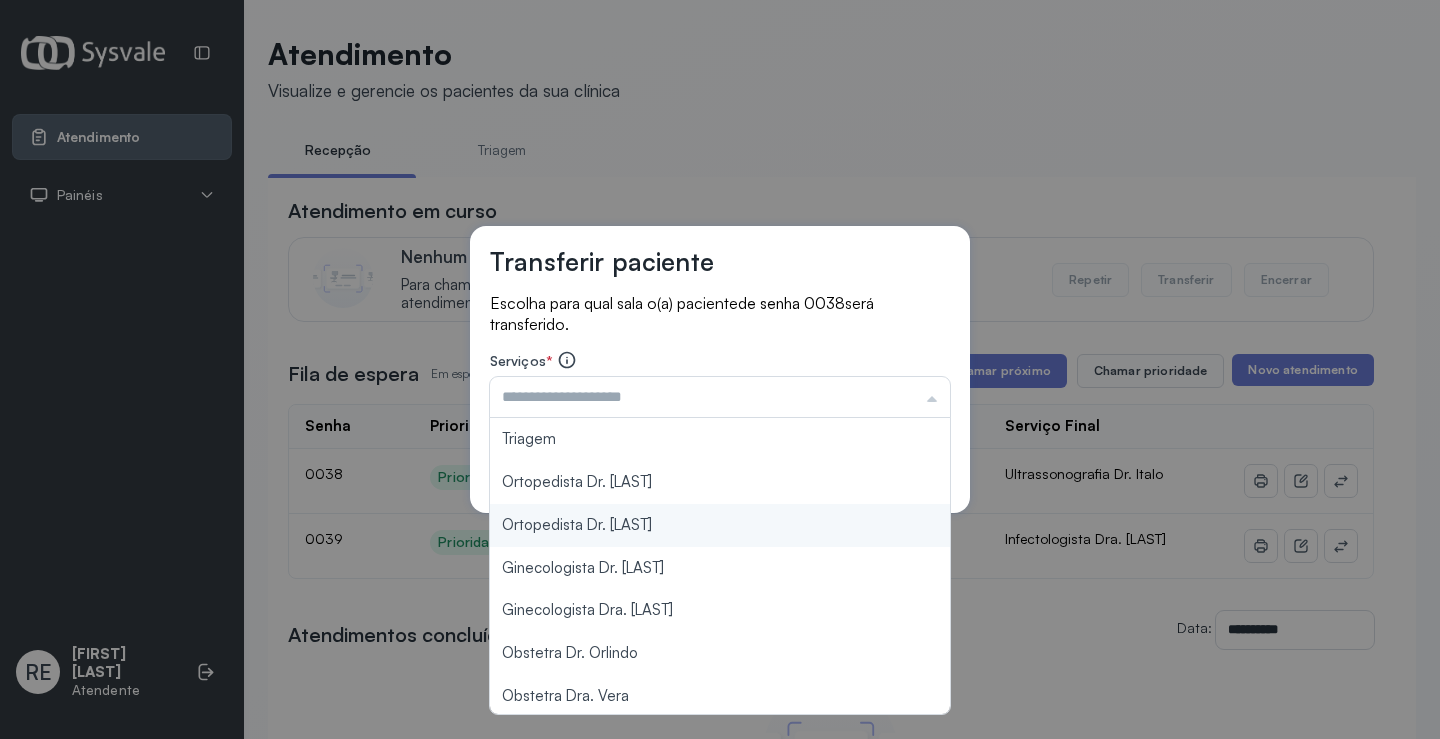scroll, scrollTop: 700, scrollLeft: 0, axis: vertical 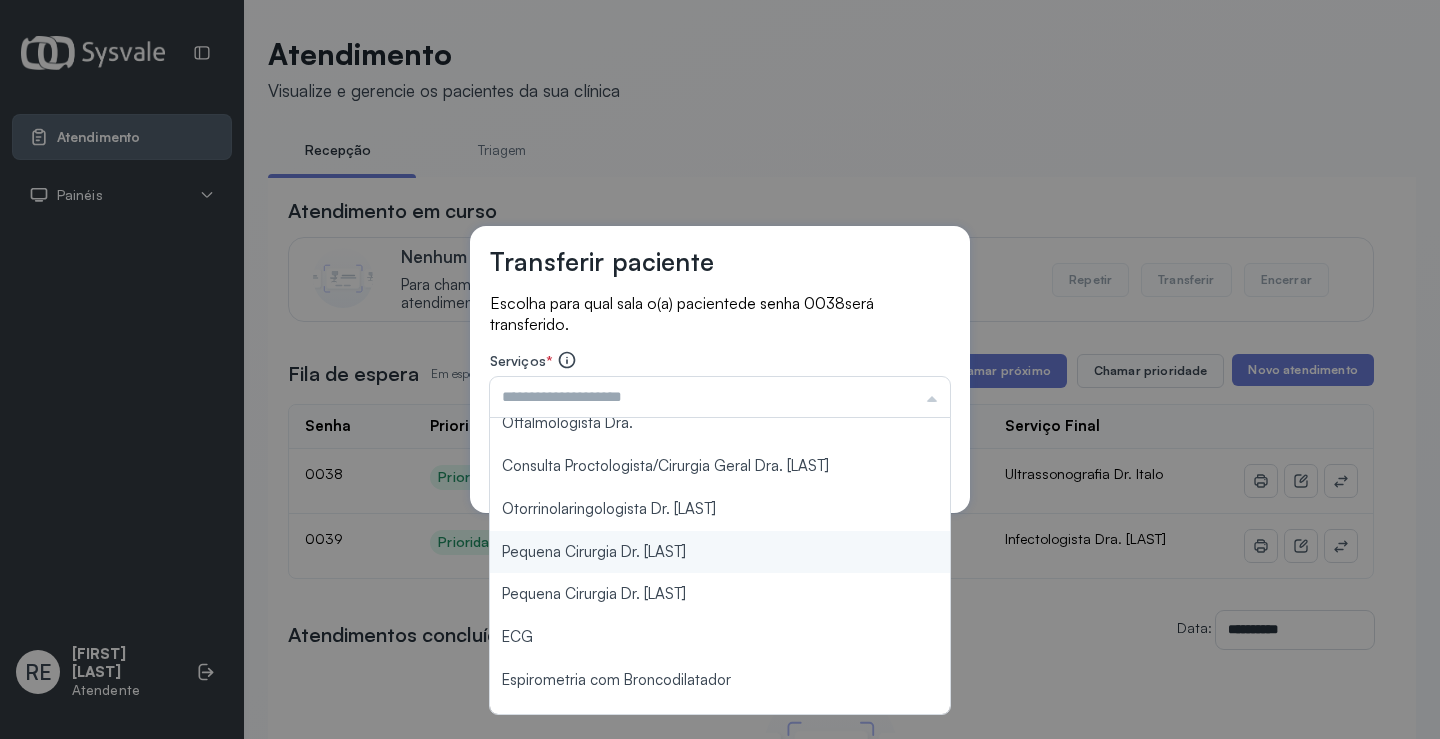 type on "**********" 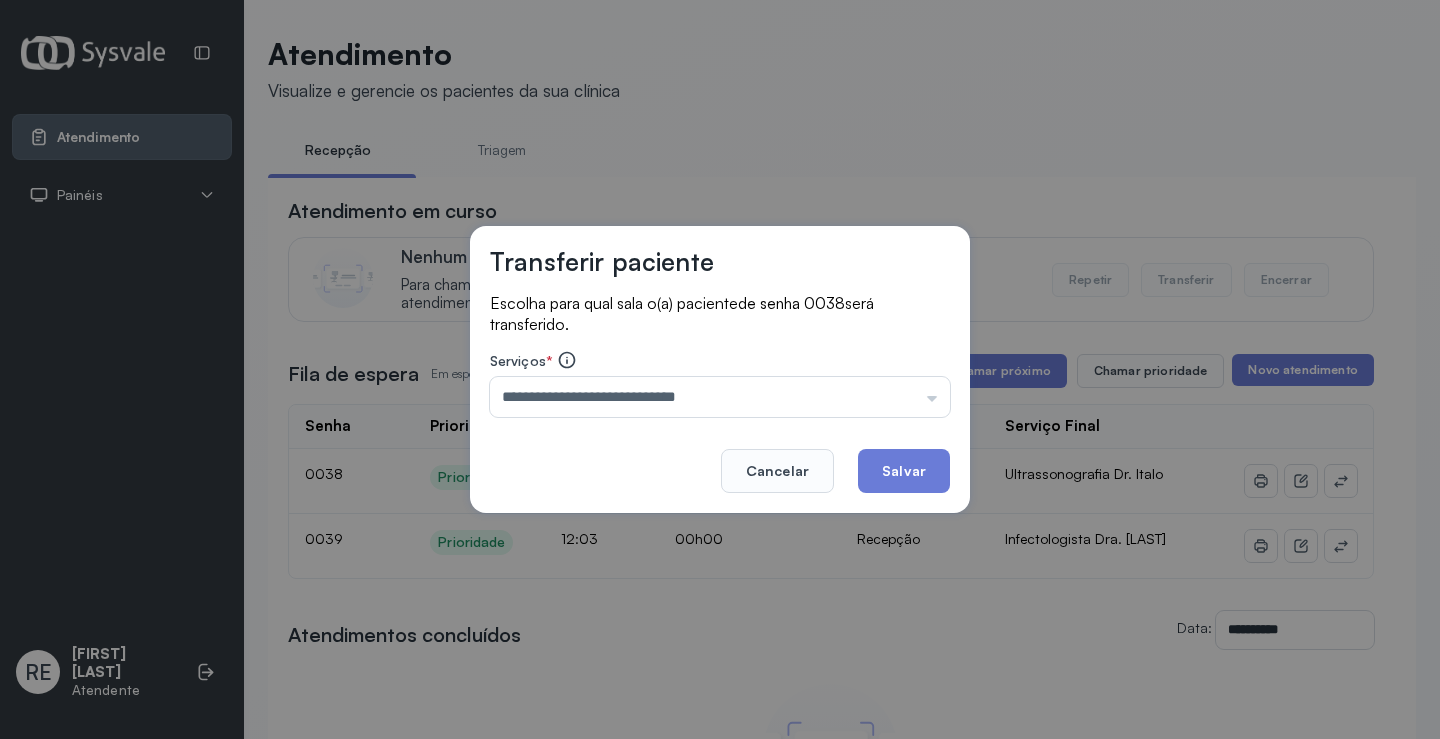 drag, startPoint x: 670, startPoint y: 558, endPoint x: 870, endPoint y: 504, distance: 207.16177 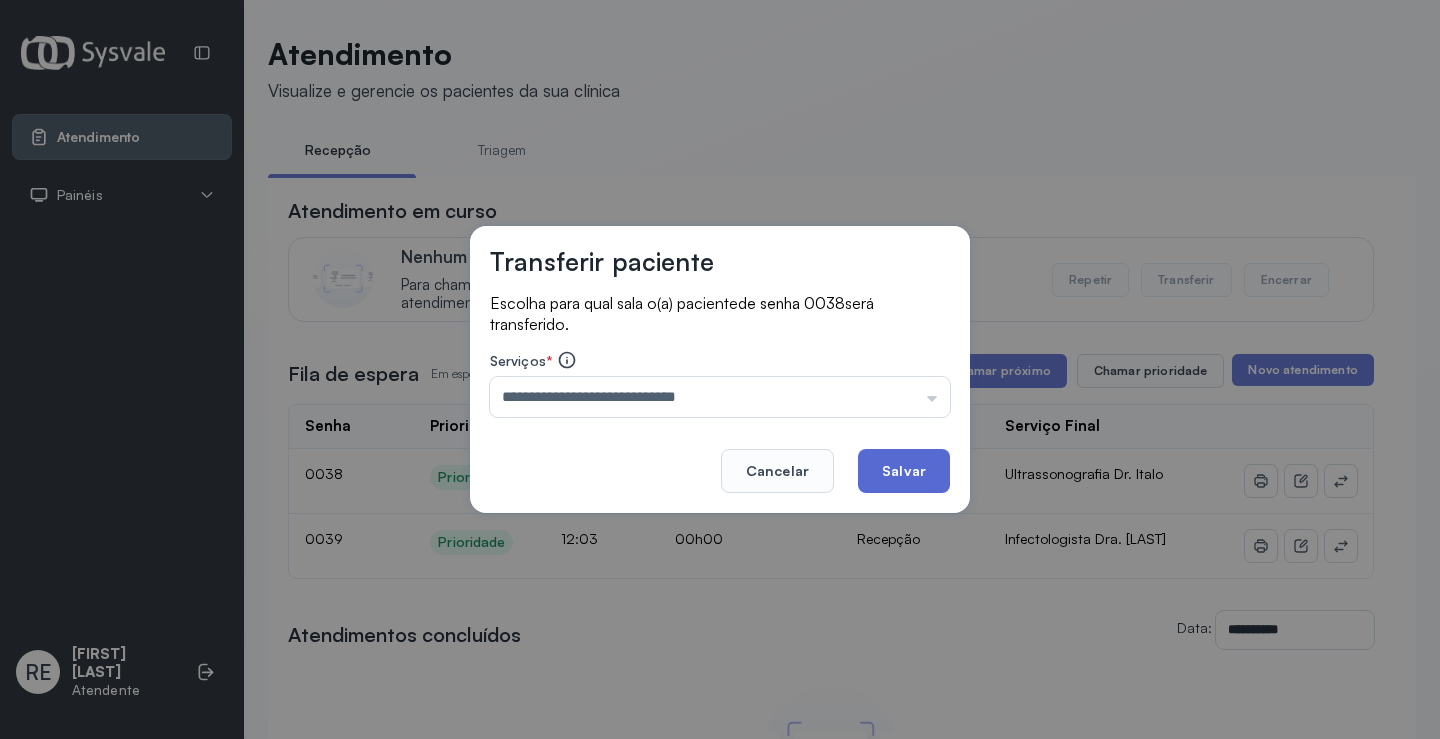 click on "Salvar" 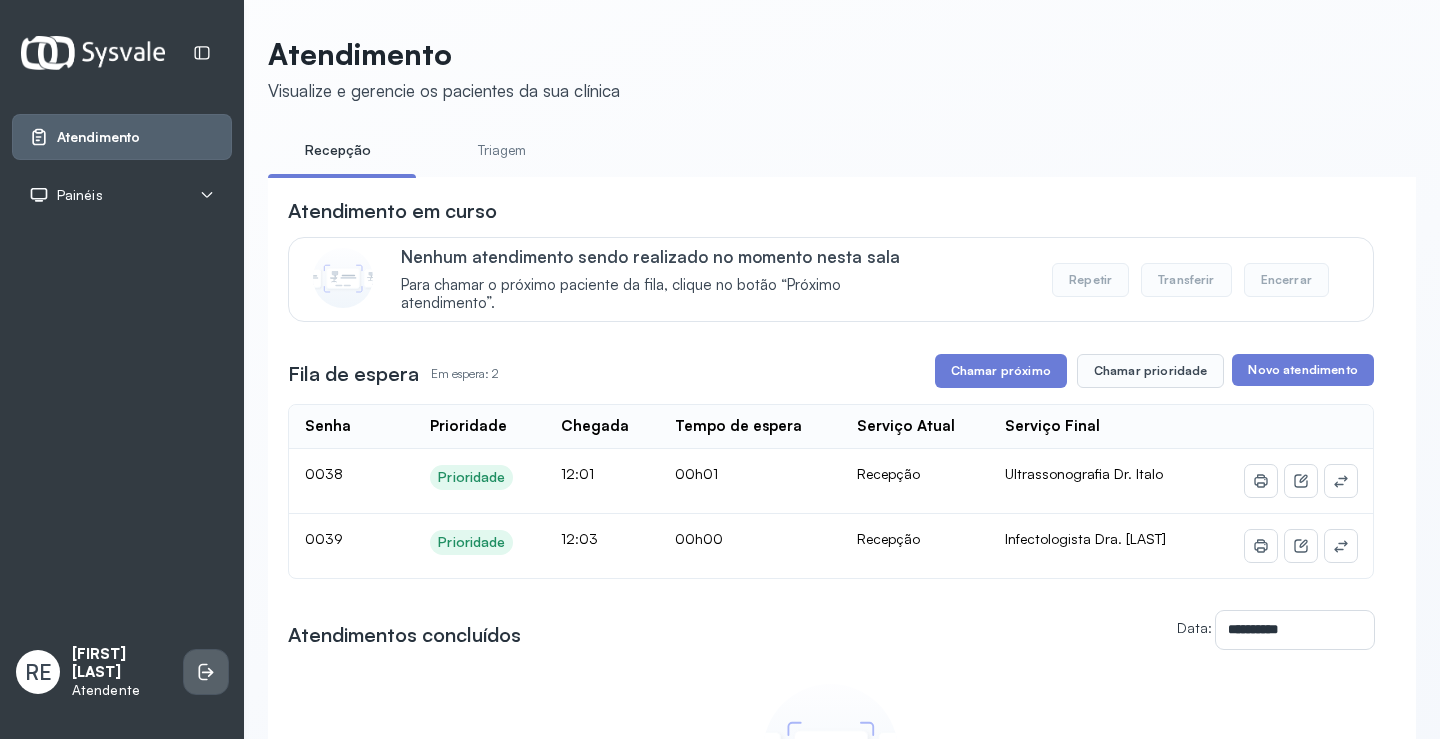 click 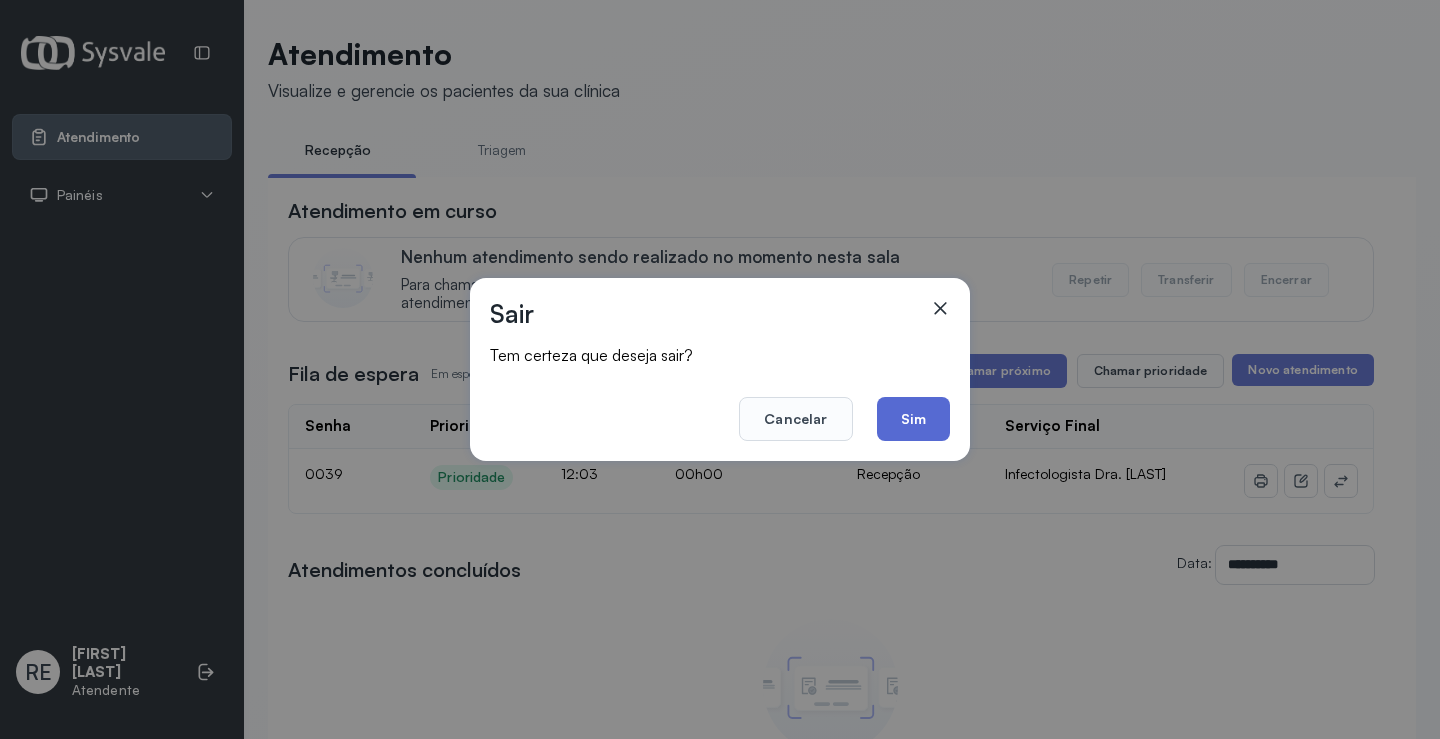 click on "Sim" 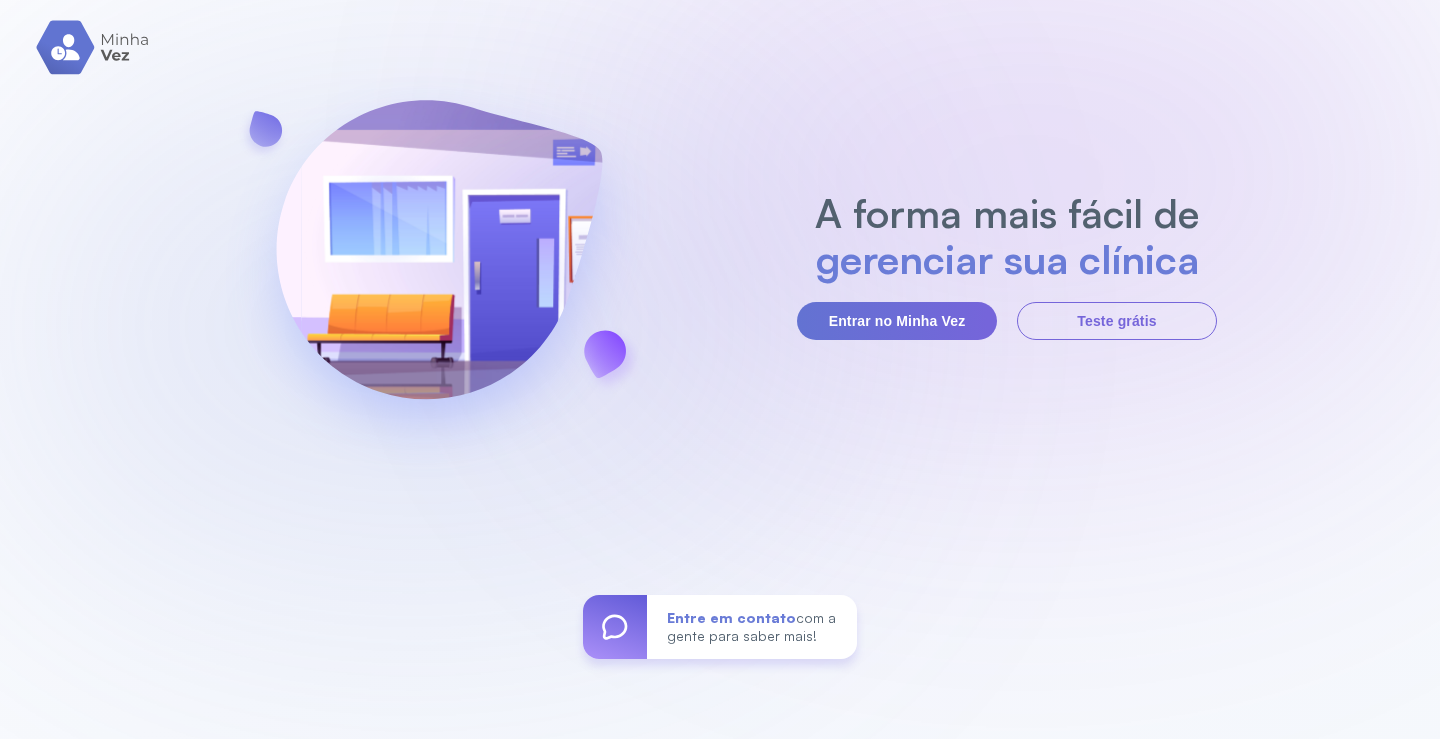 scroll, scrollTop: 0, scrollLeft: 0, axis: both 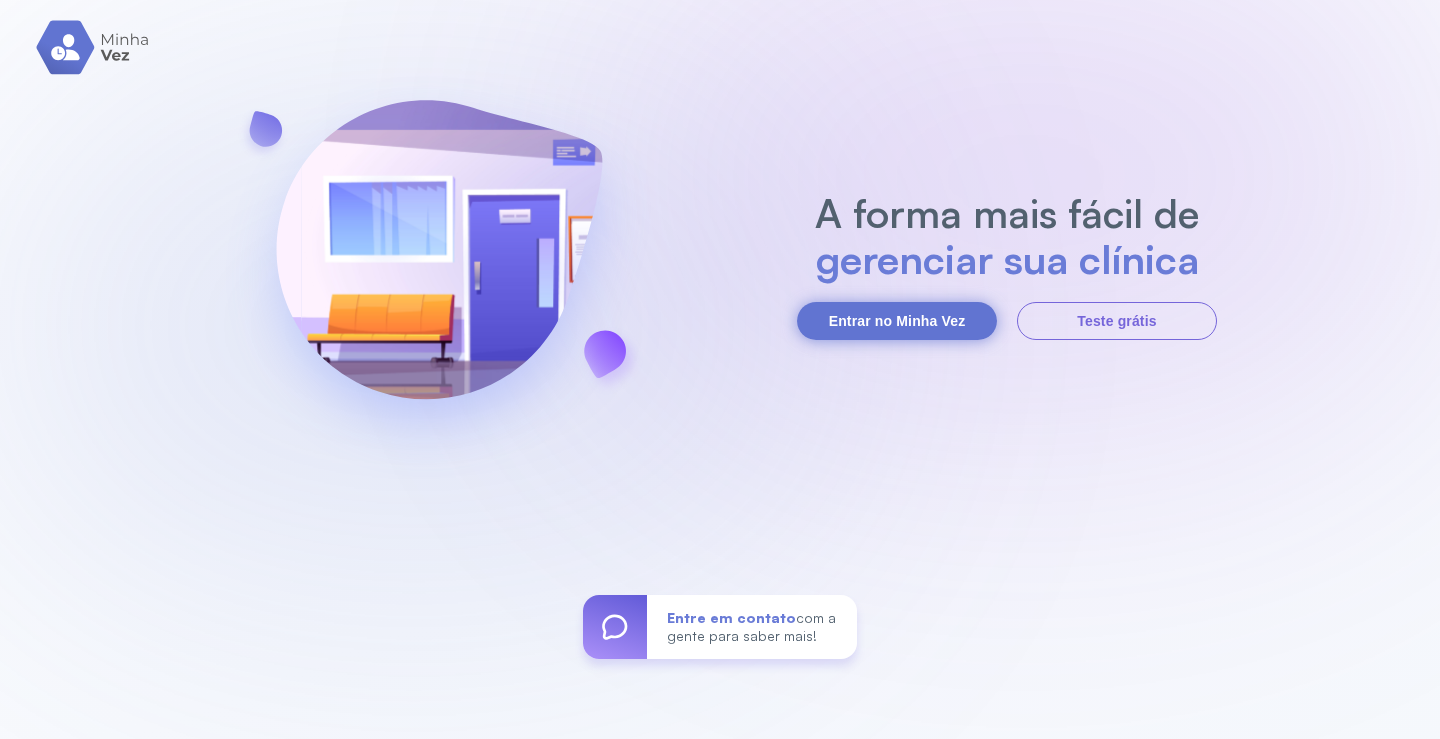 click on "Entrar no Minha Vez" at bounding box center (897, 321) 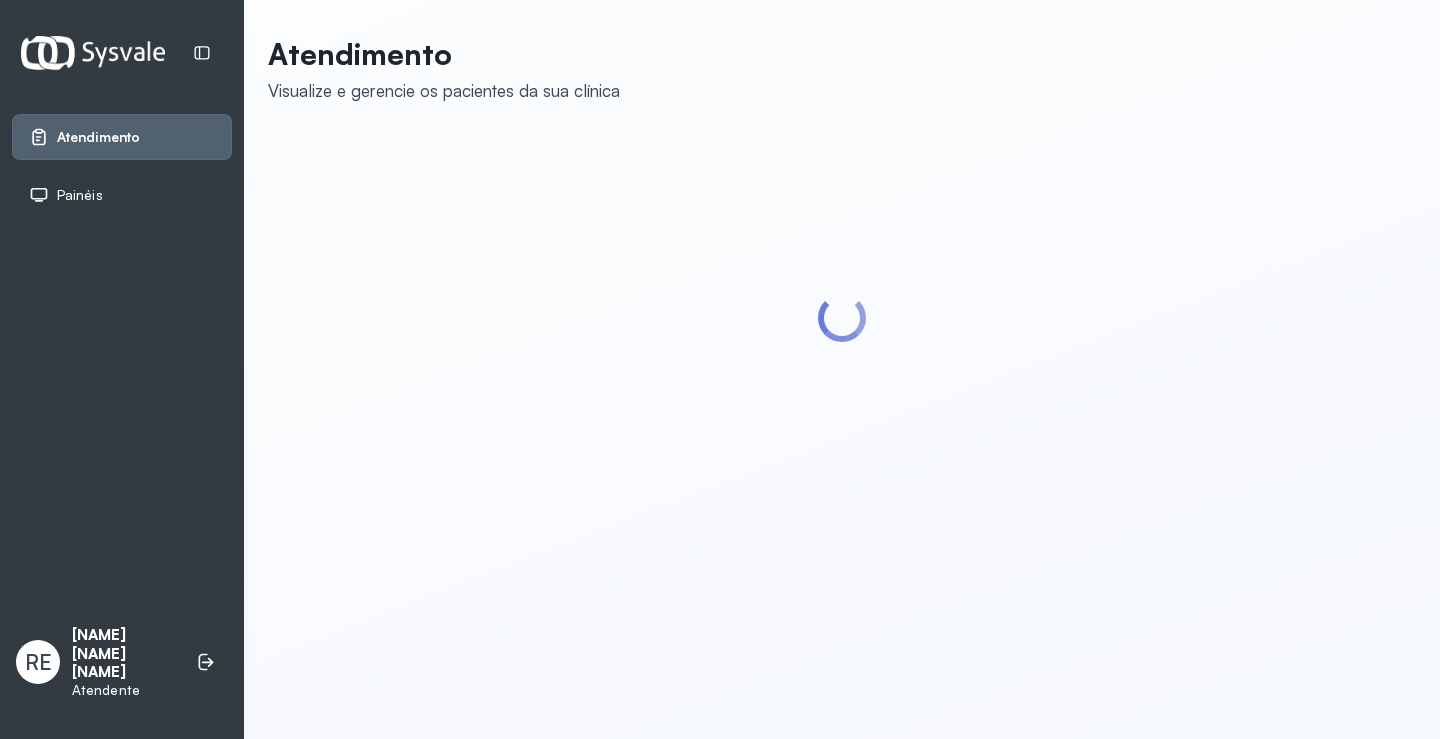 scroll, scrollTop: 0, scrollLeft: 0, axis: both 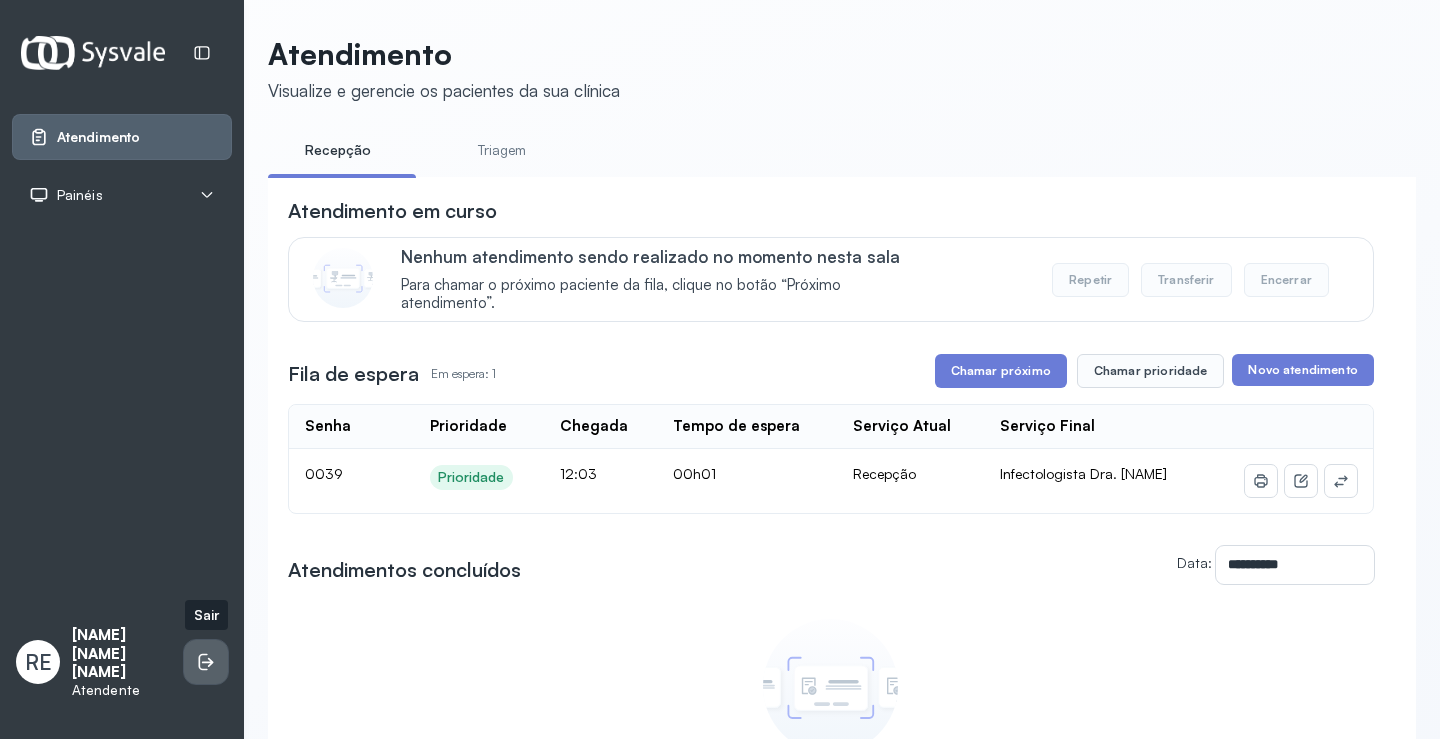 click 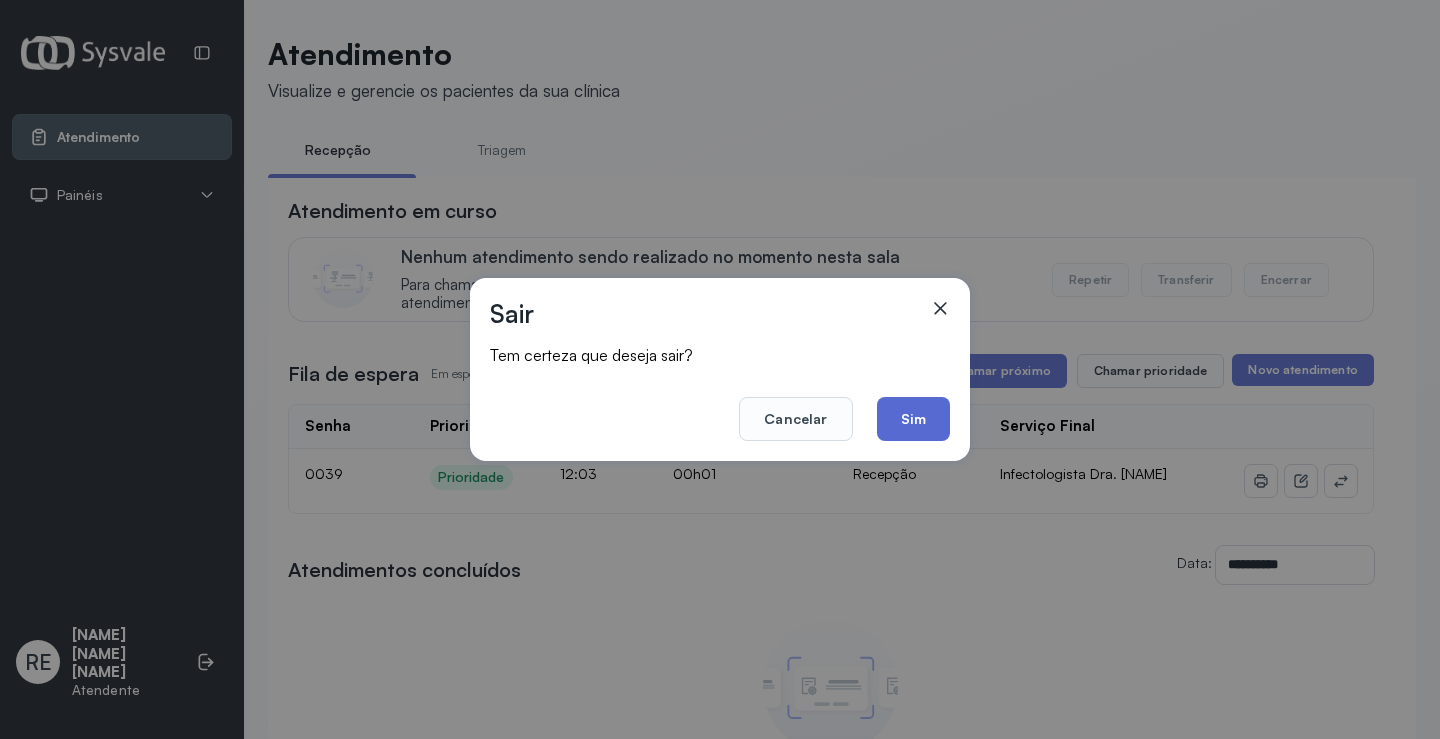 click on "Sim" 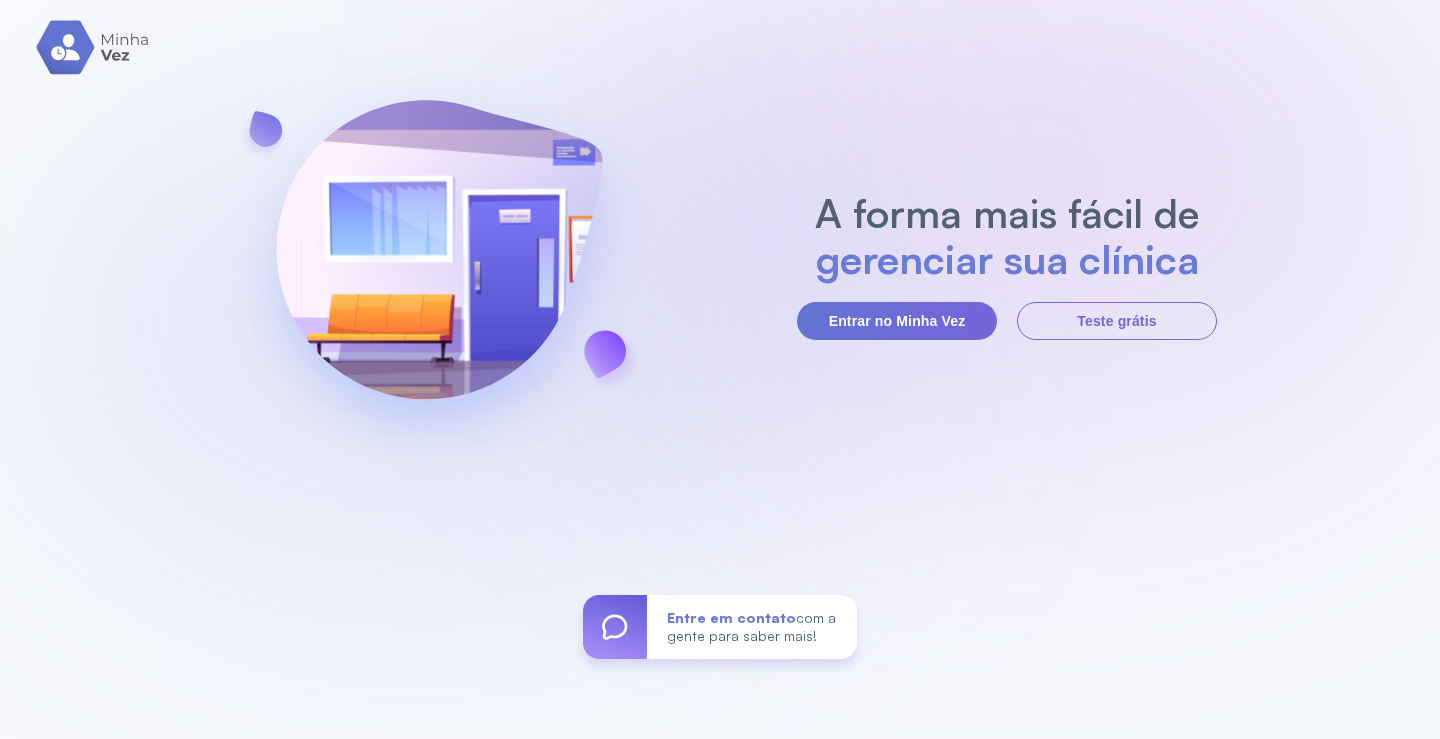 scroll, scrollTop: 0, scrollLeft: 0, axis: both 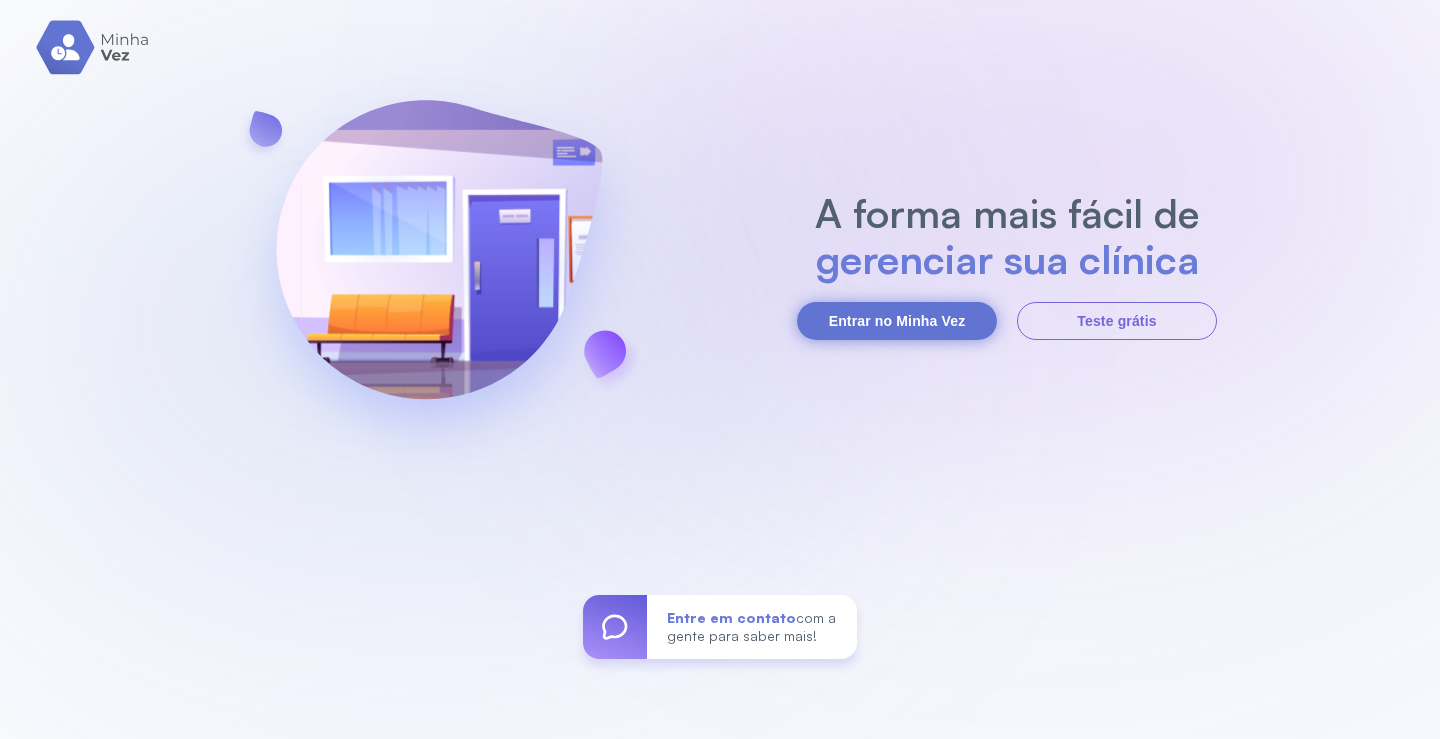 click on "Entrar no Minha Vez" at bounding box center (897, 321) 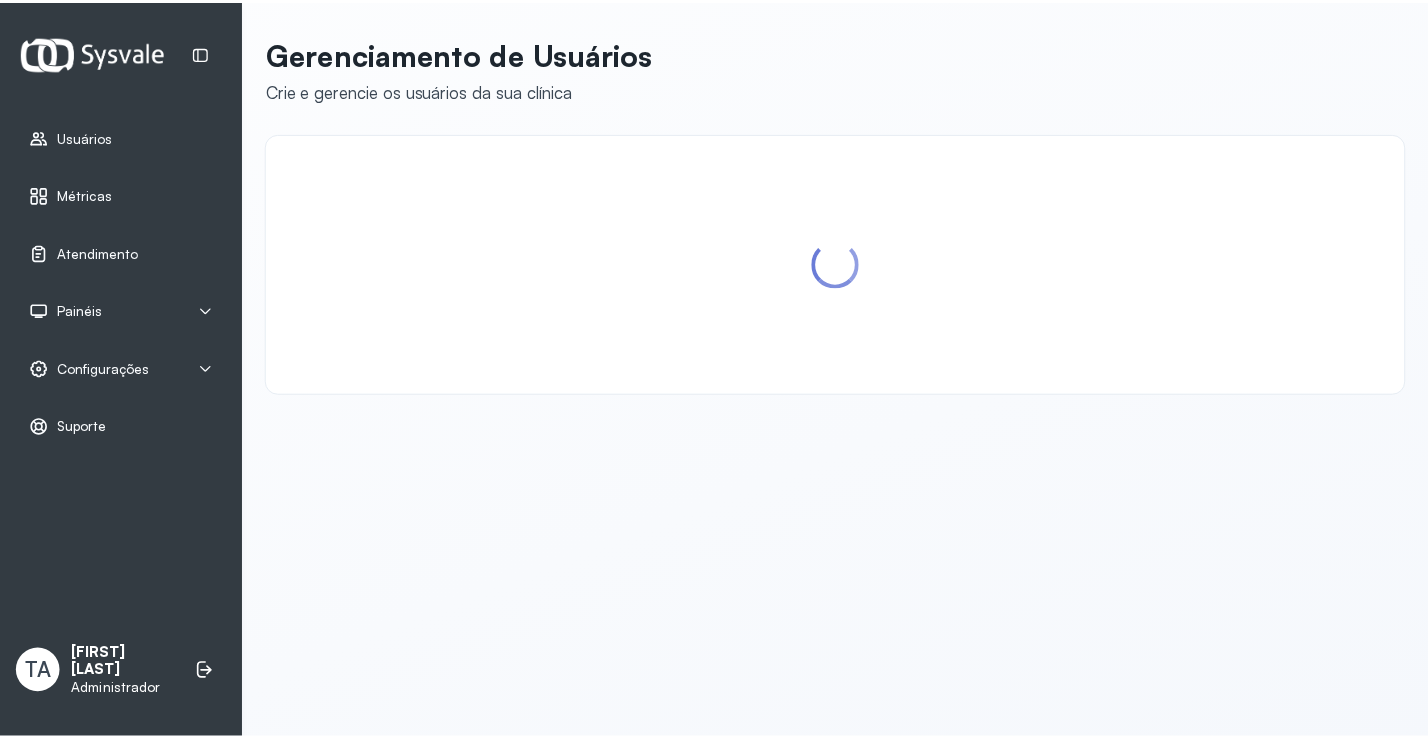 scroll, scrollTop: 0, scrollLeft: 0, axis: both 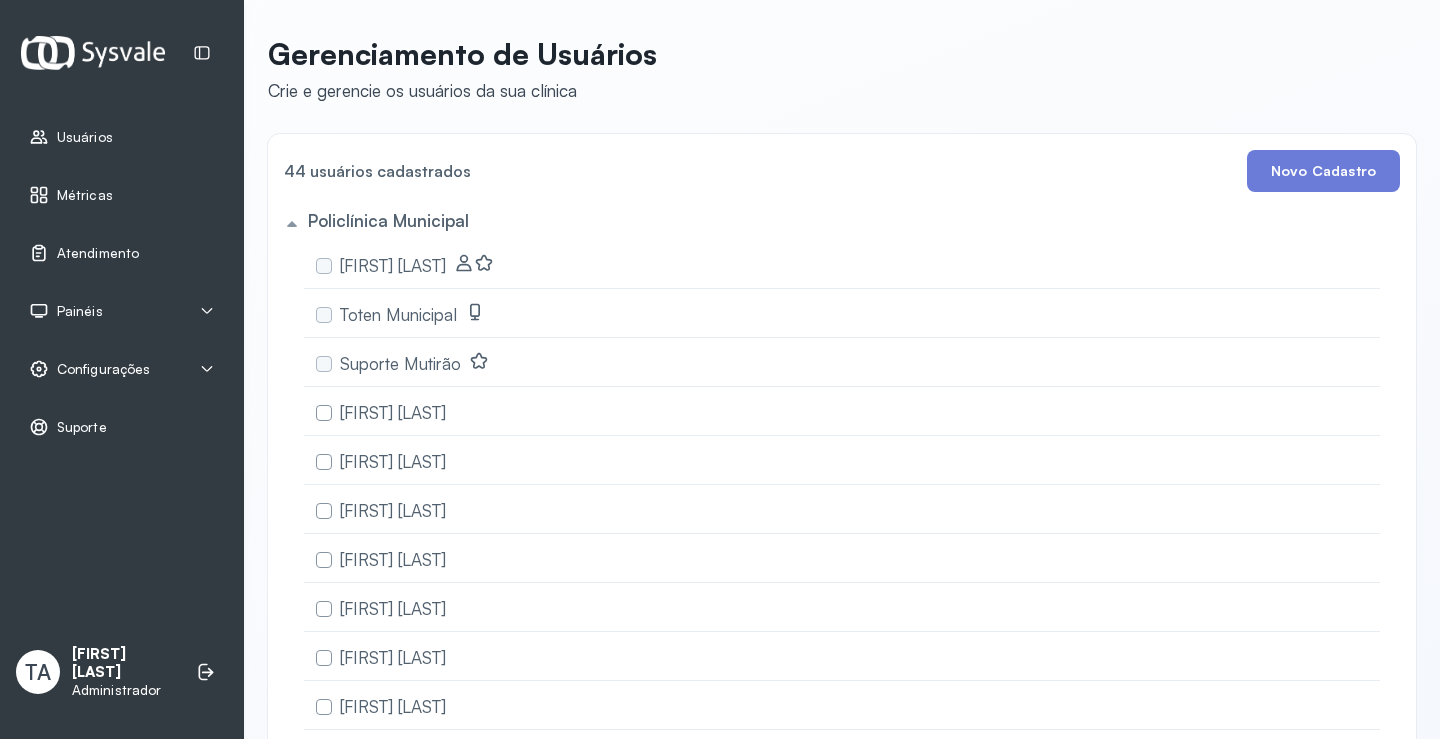 click on "Configurações" at bounding box center (122, 369) 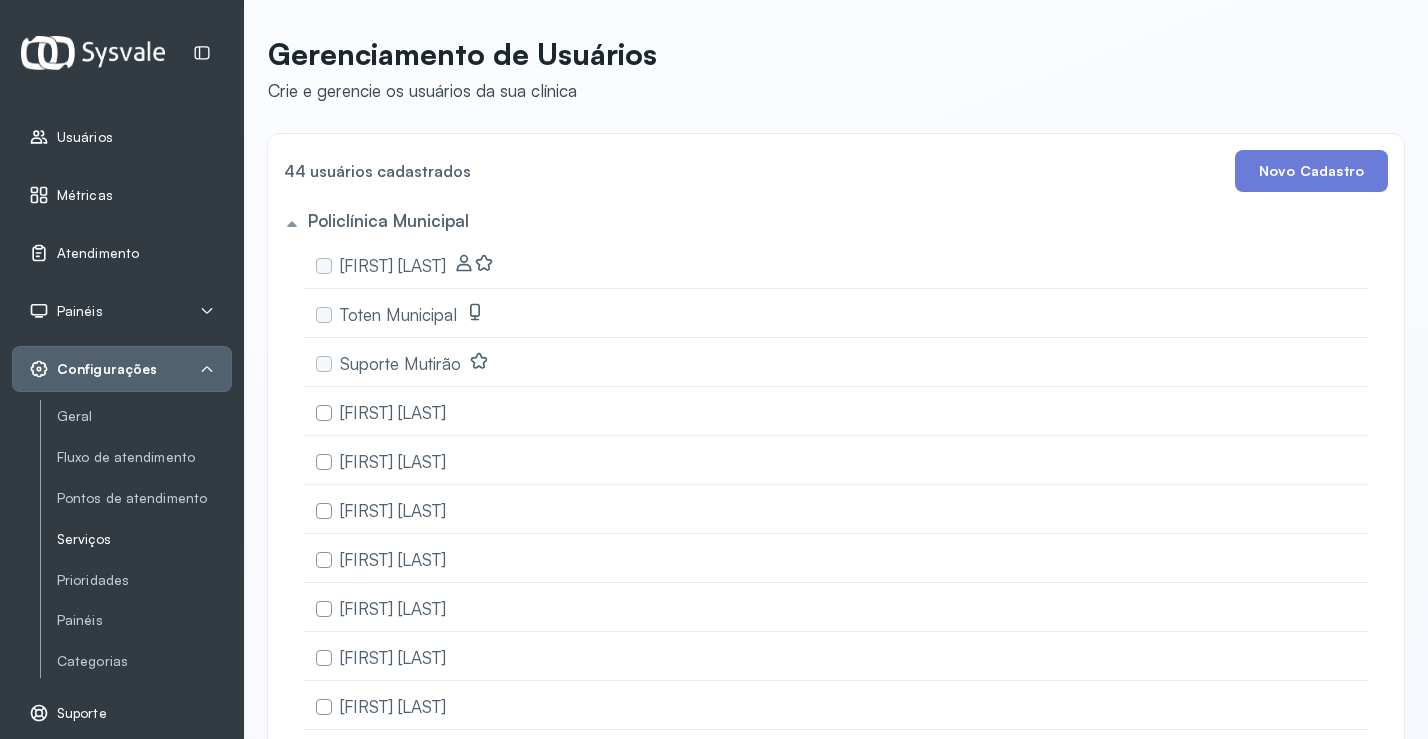 click on "Serviços" at bounding box center [144, 539] 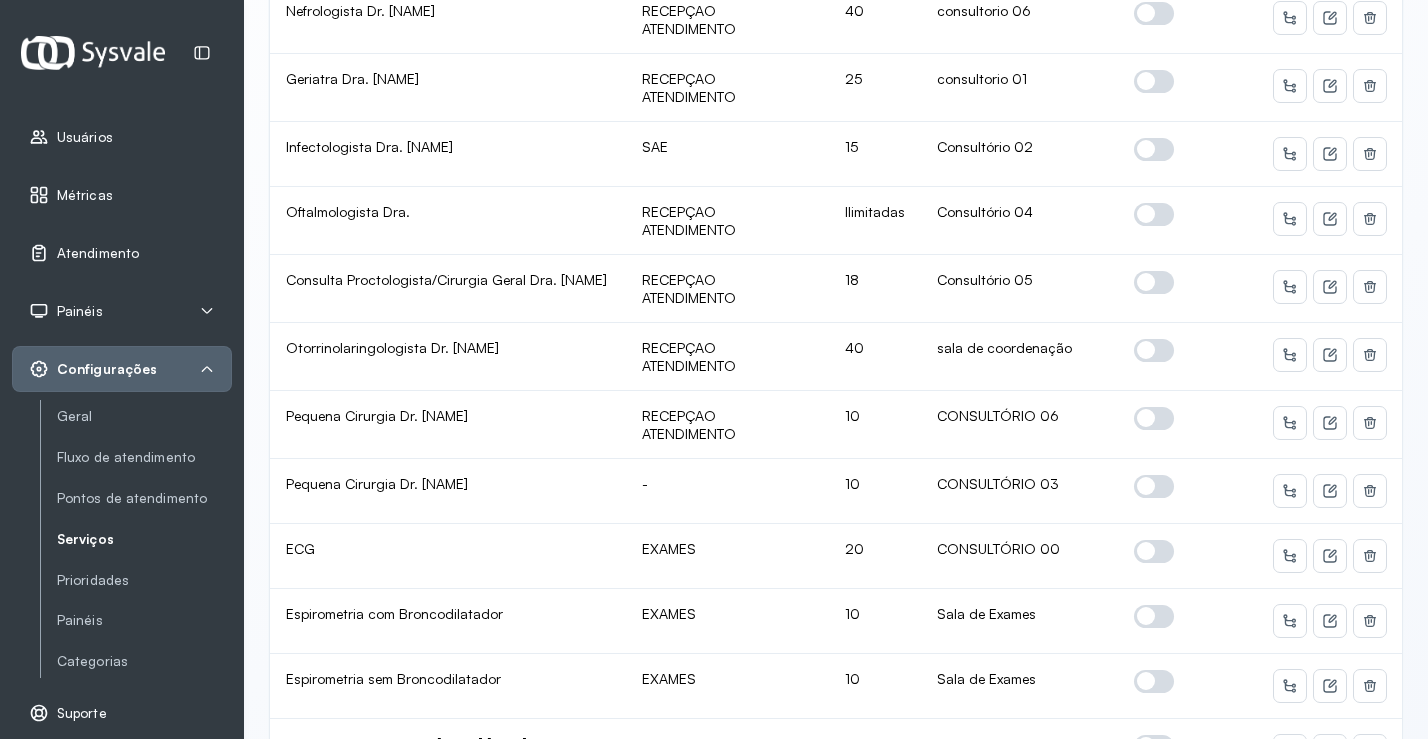 scroll, scrollTop: 928, scrollLeft: 0, axis: vertical 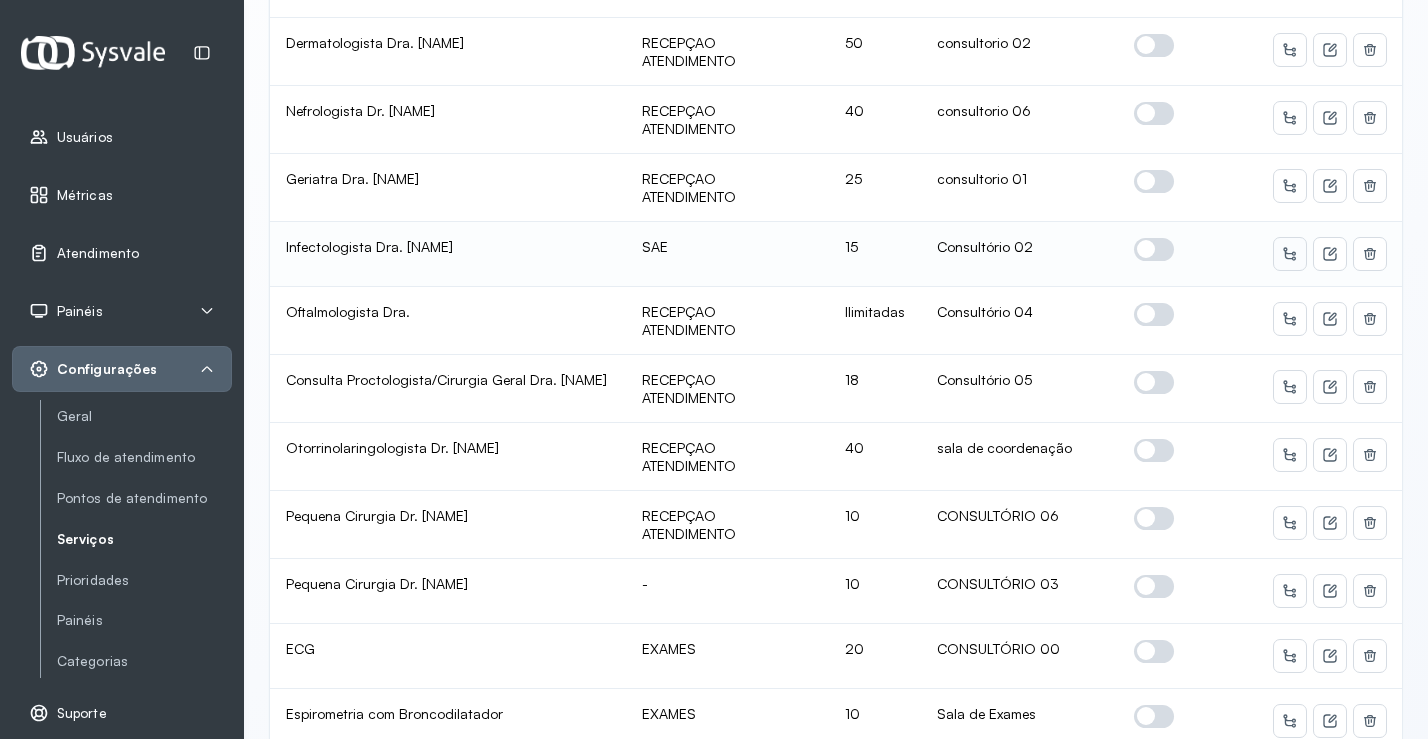 click 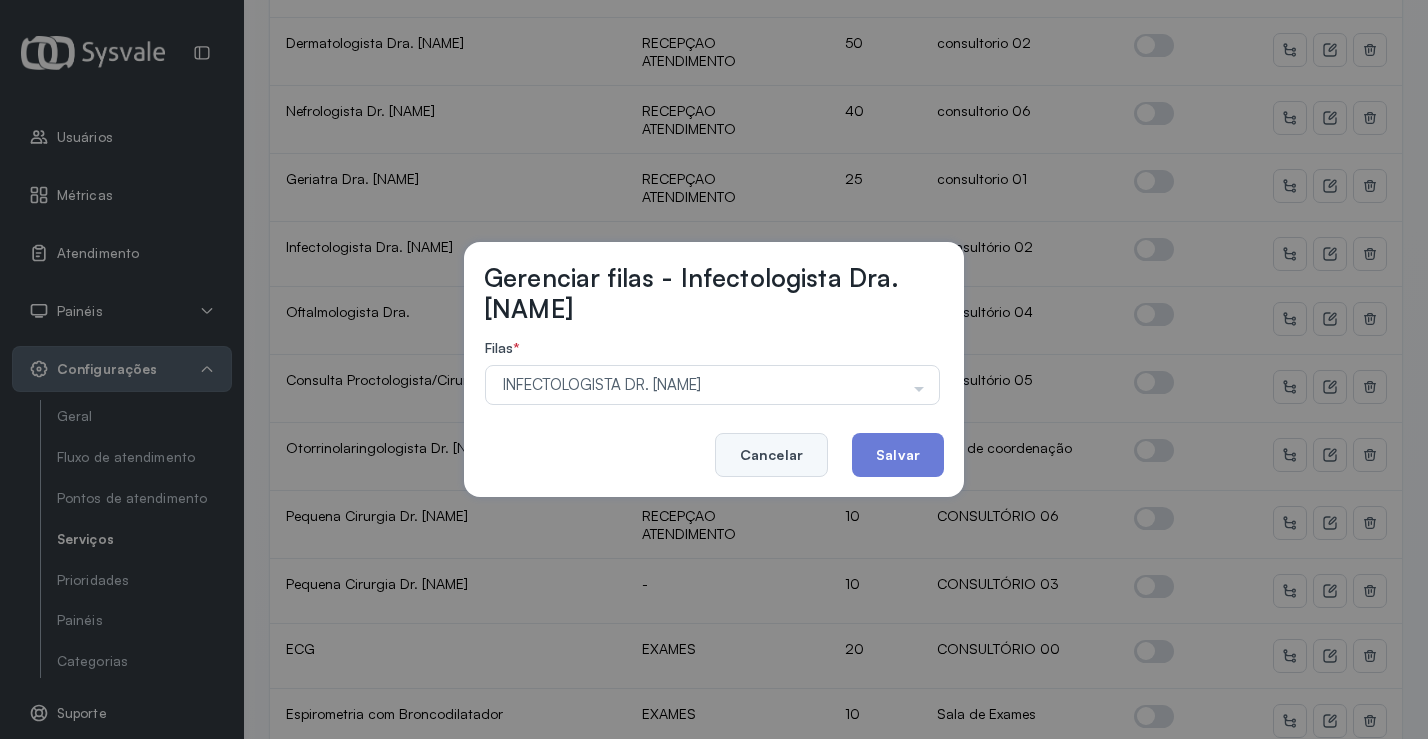 click on "Cancelar" 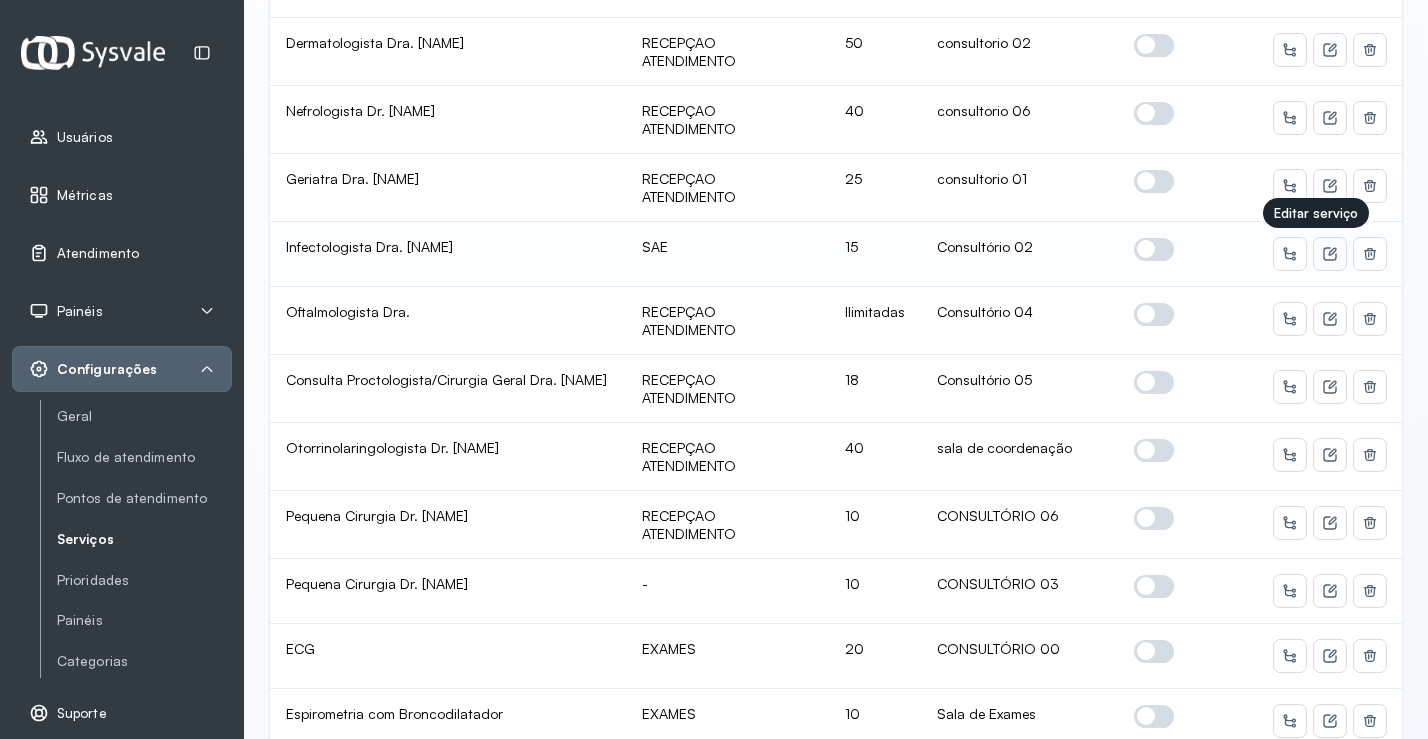 click 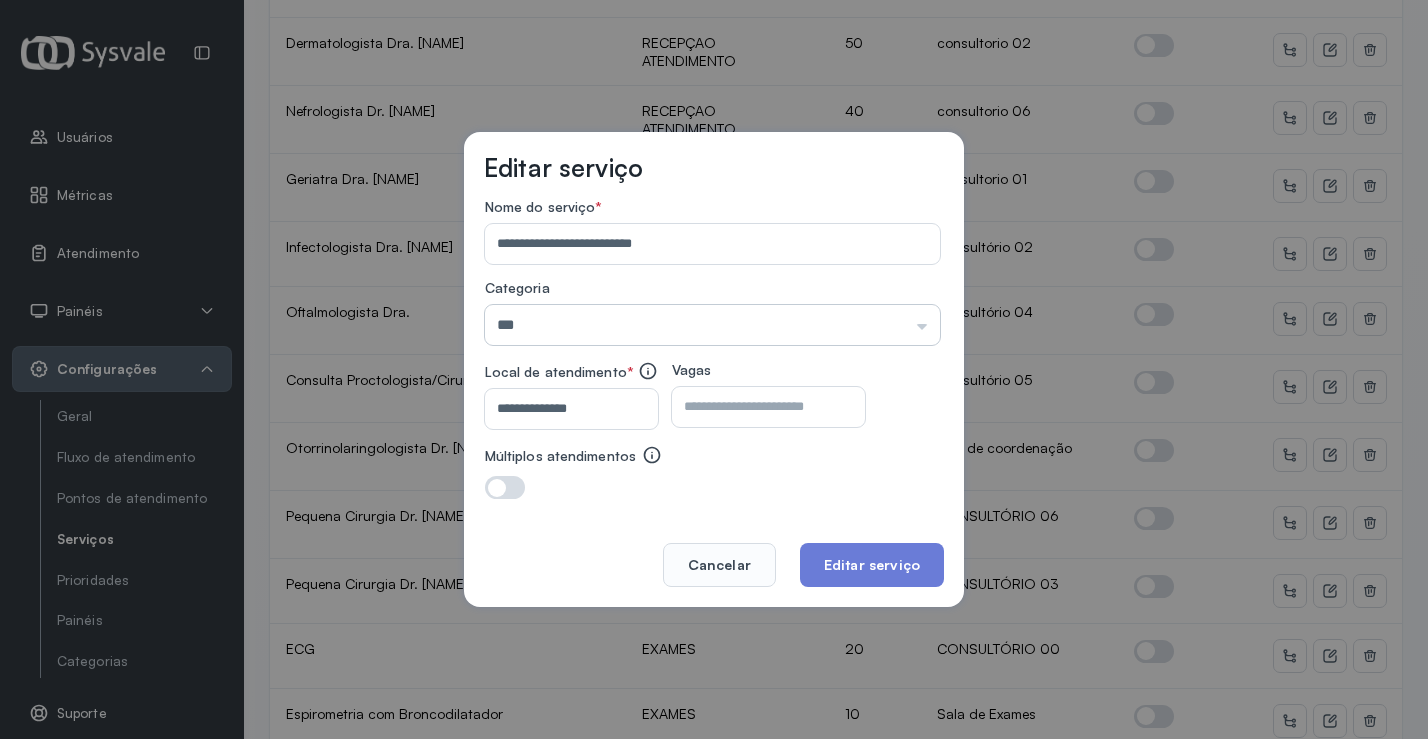 click on "***" at bounding box center (712, 325) 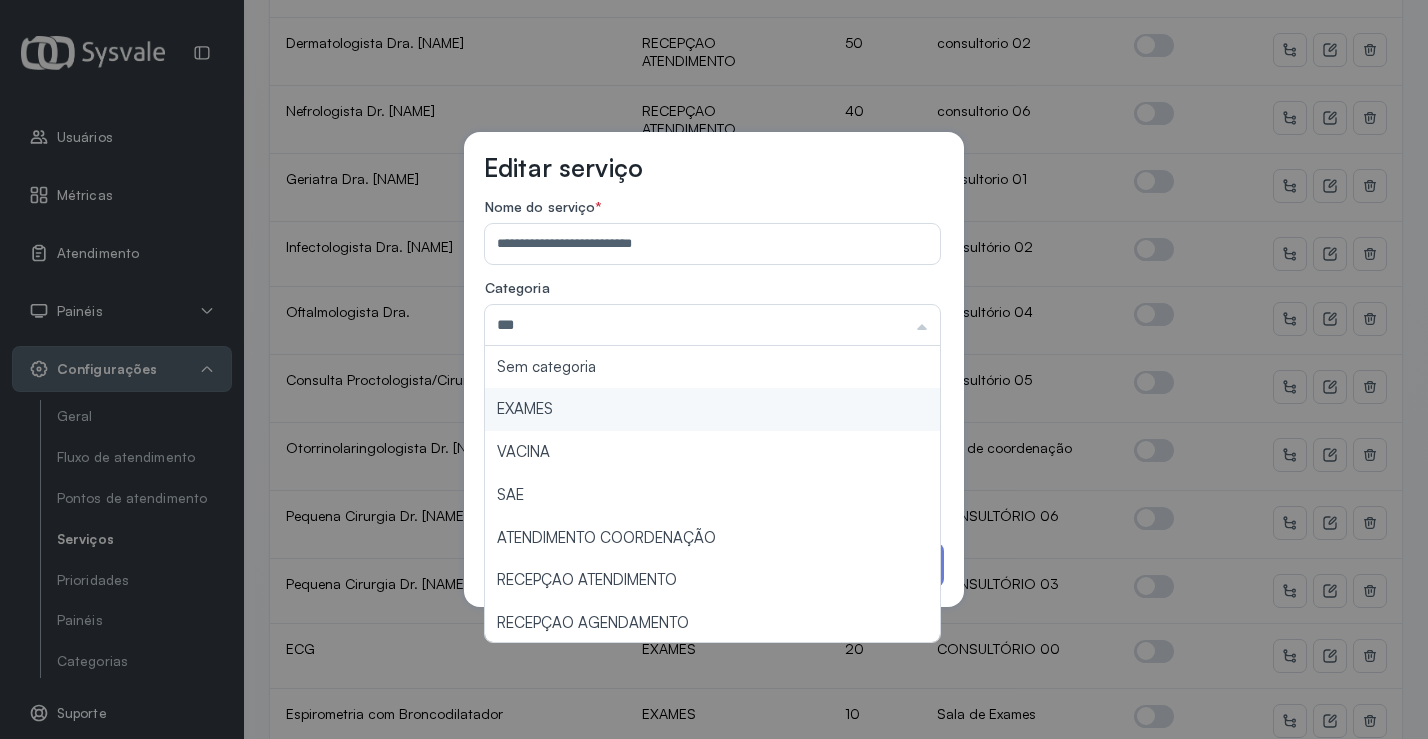 scroll, scrollTop: 3, scrollLeft: 0, axis: vertical 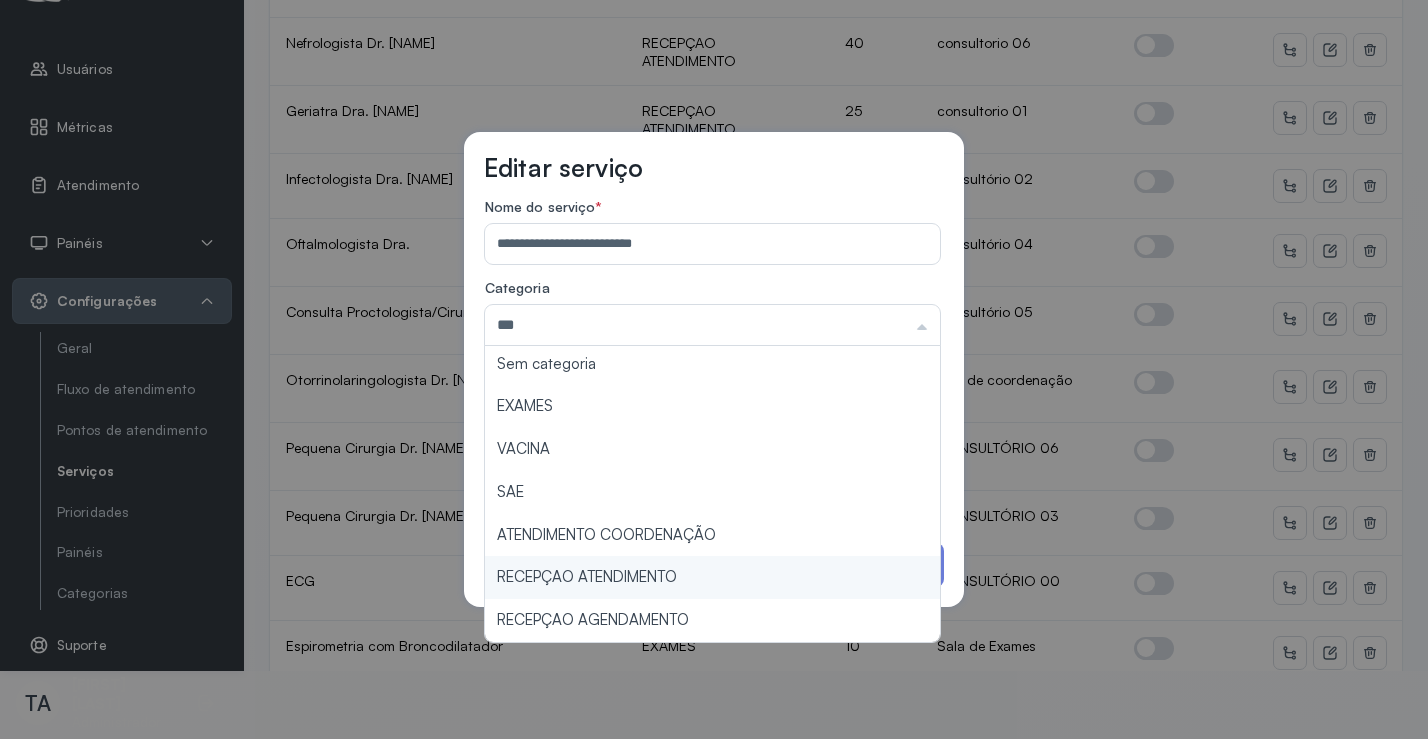 click on "**********" at bounding box center [714, 370] 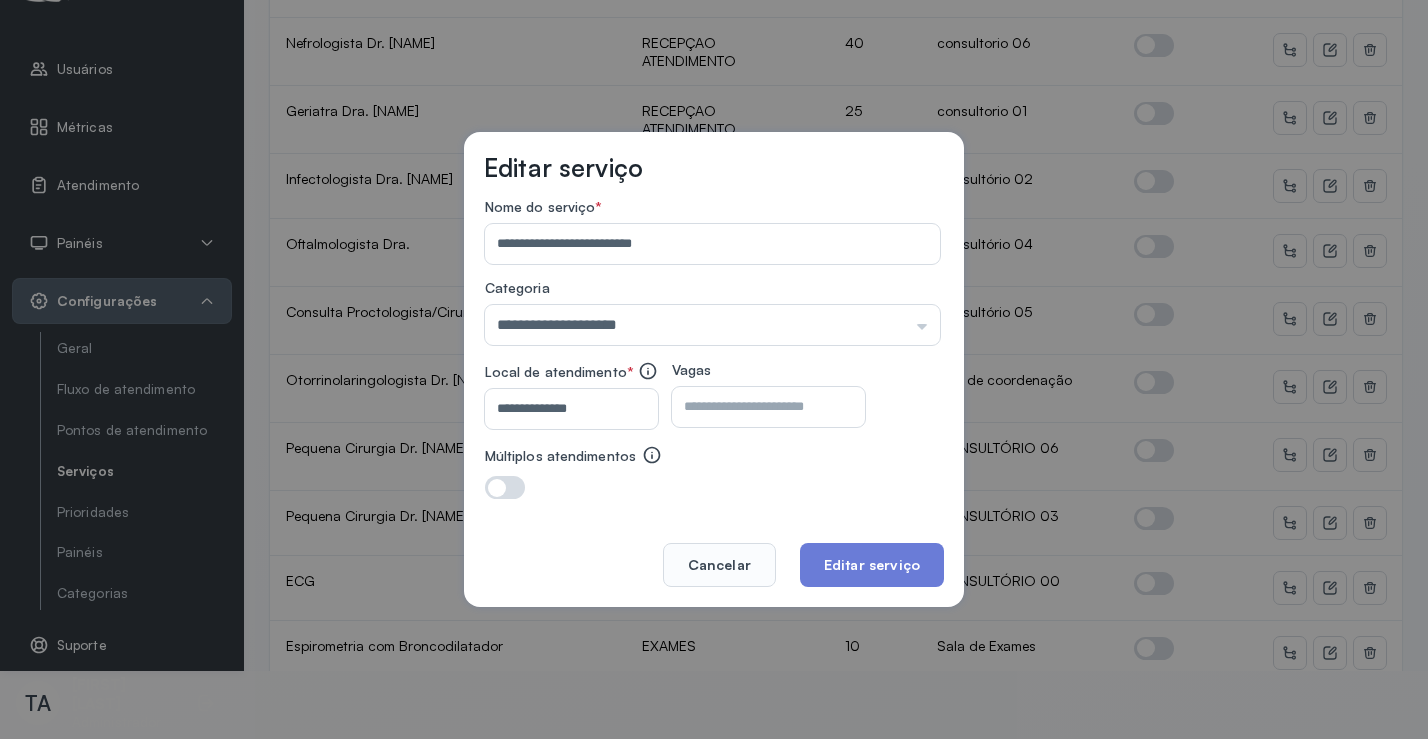 click on "**" at bounding box center [751, 407] 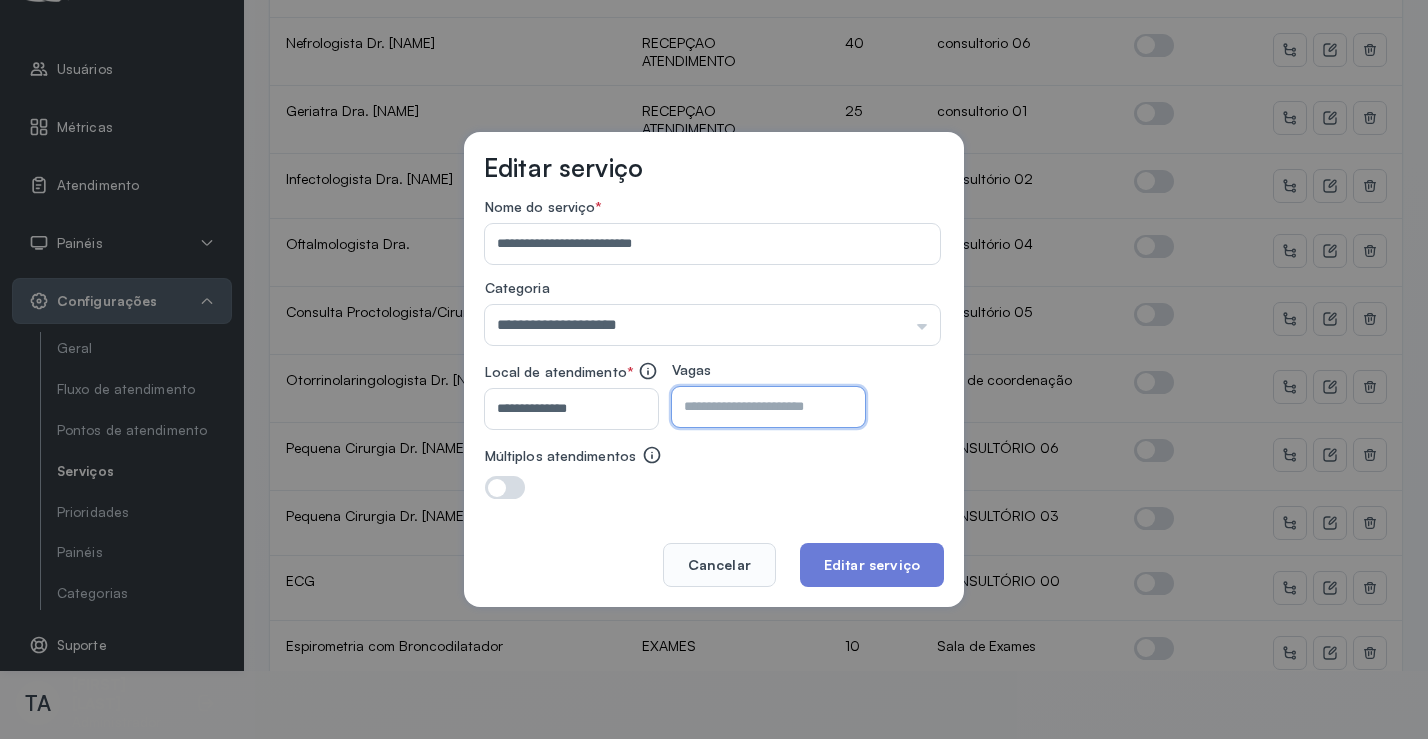 click on "**" at bounding box center [751, 407] 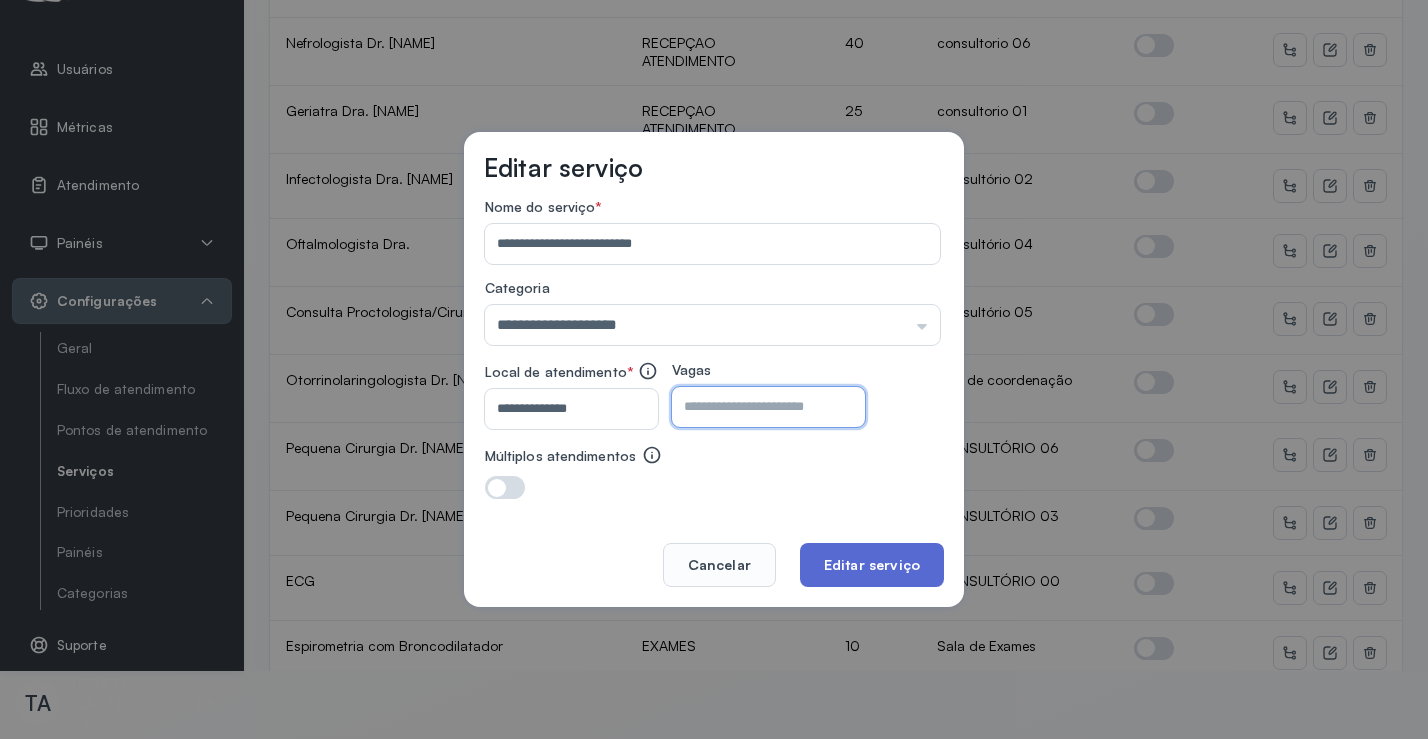 click on "Editar serviço" 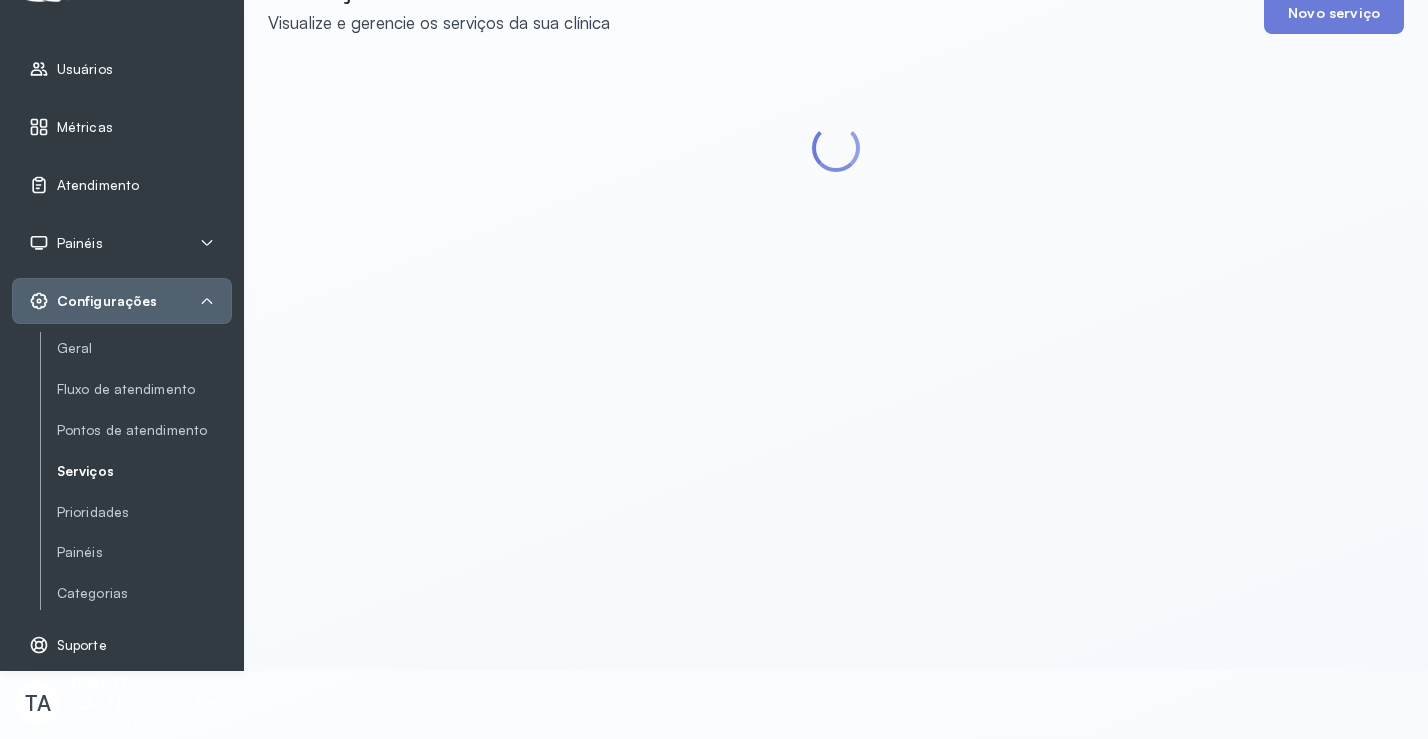 scroll, scrollTop: 0, scrollLeft: 0, axis: both 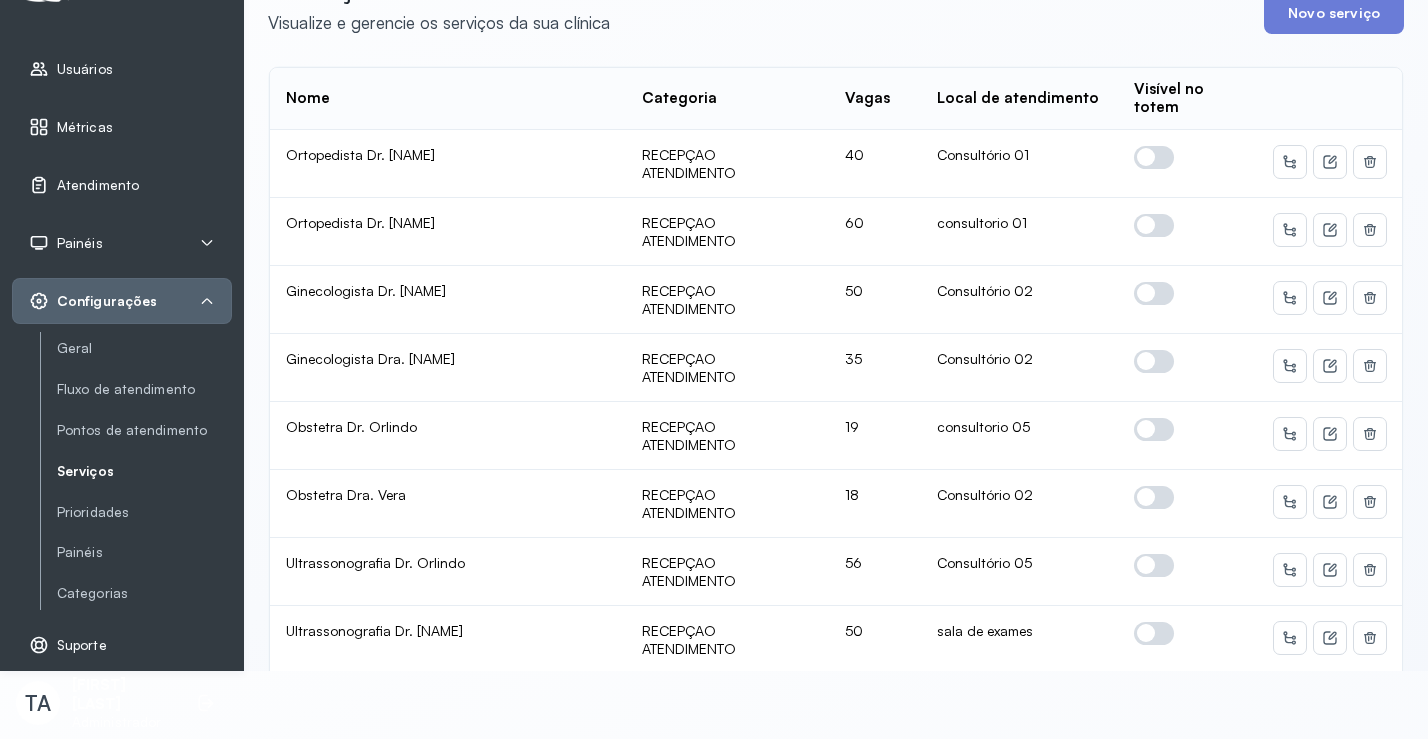 click 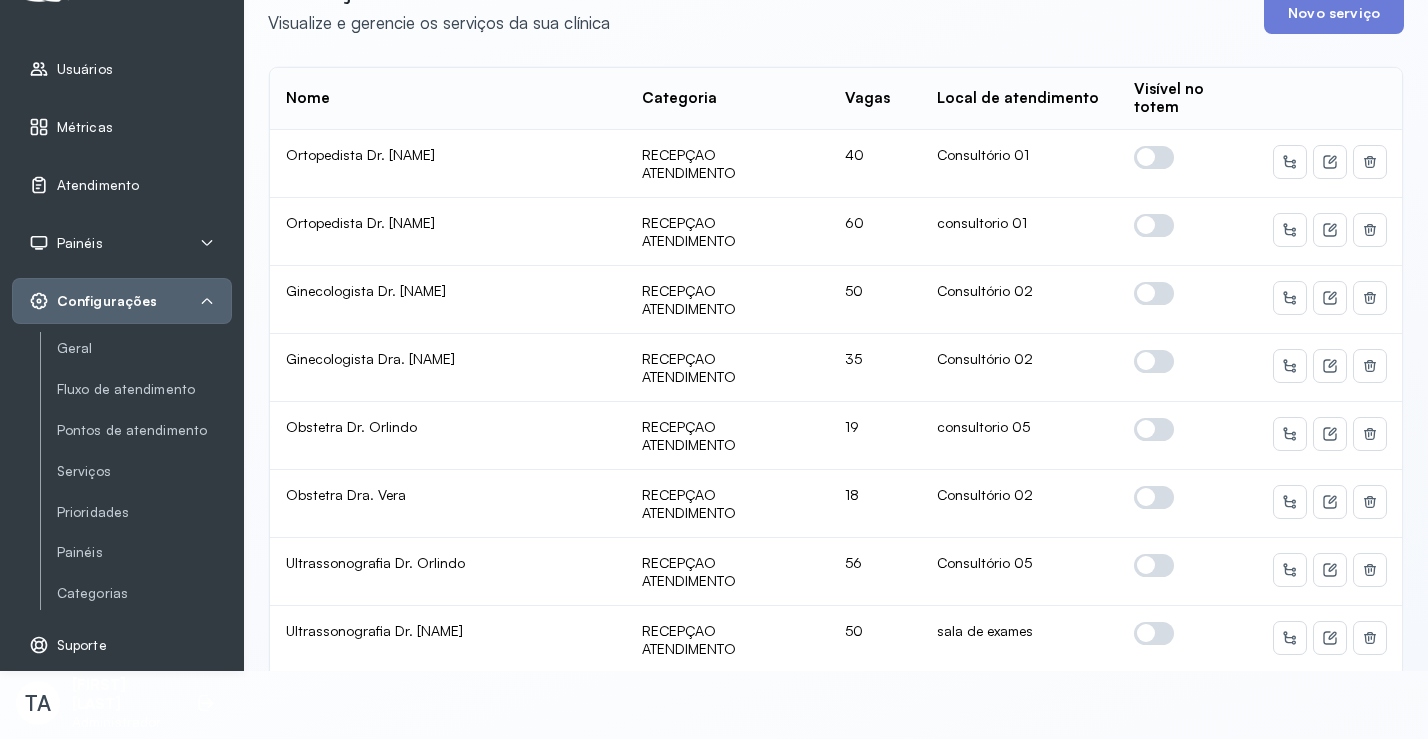 click on "Configurações" at bounding box center [122, 301] 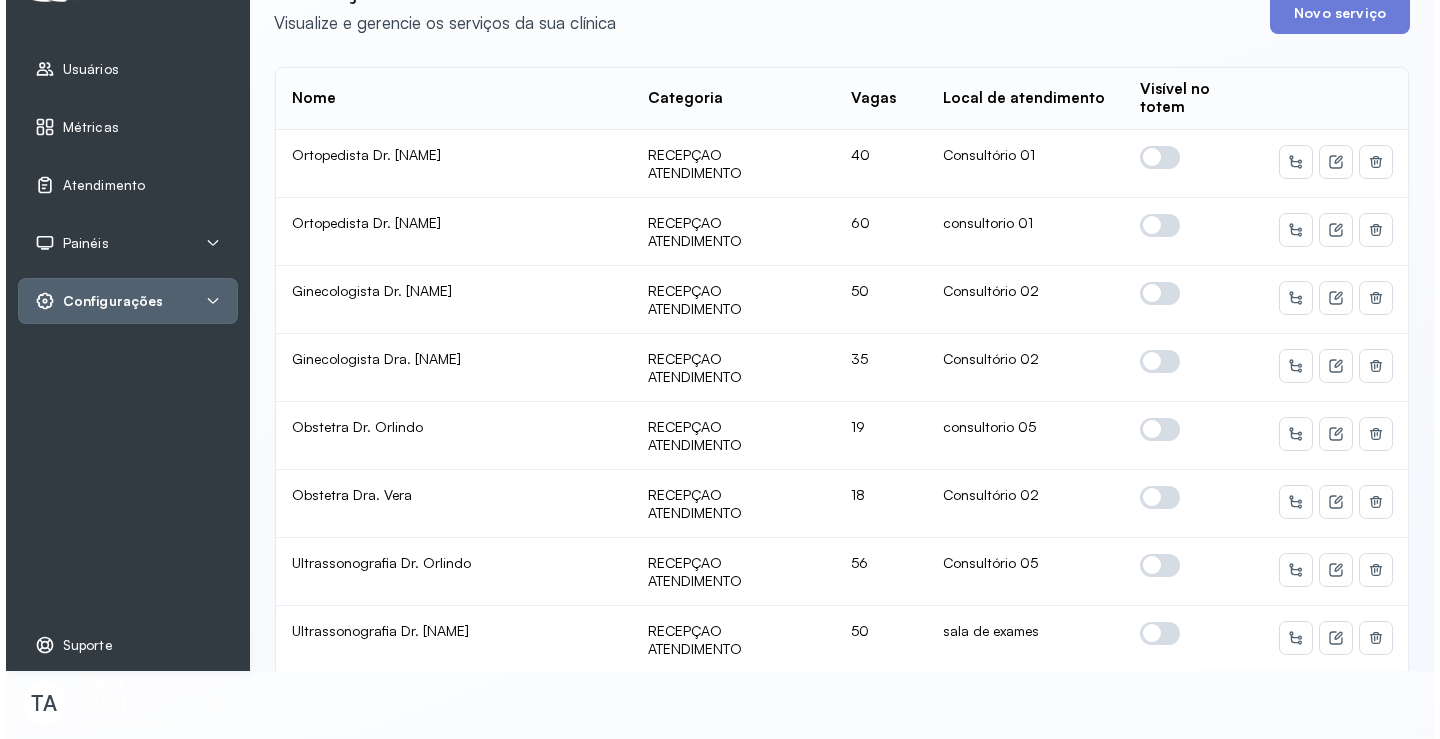 scroll, scrollTop: 0, scrollLeft: 0, axis: both 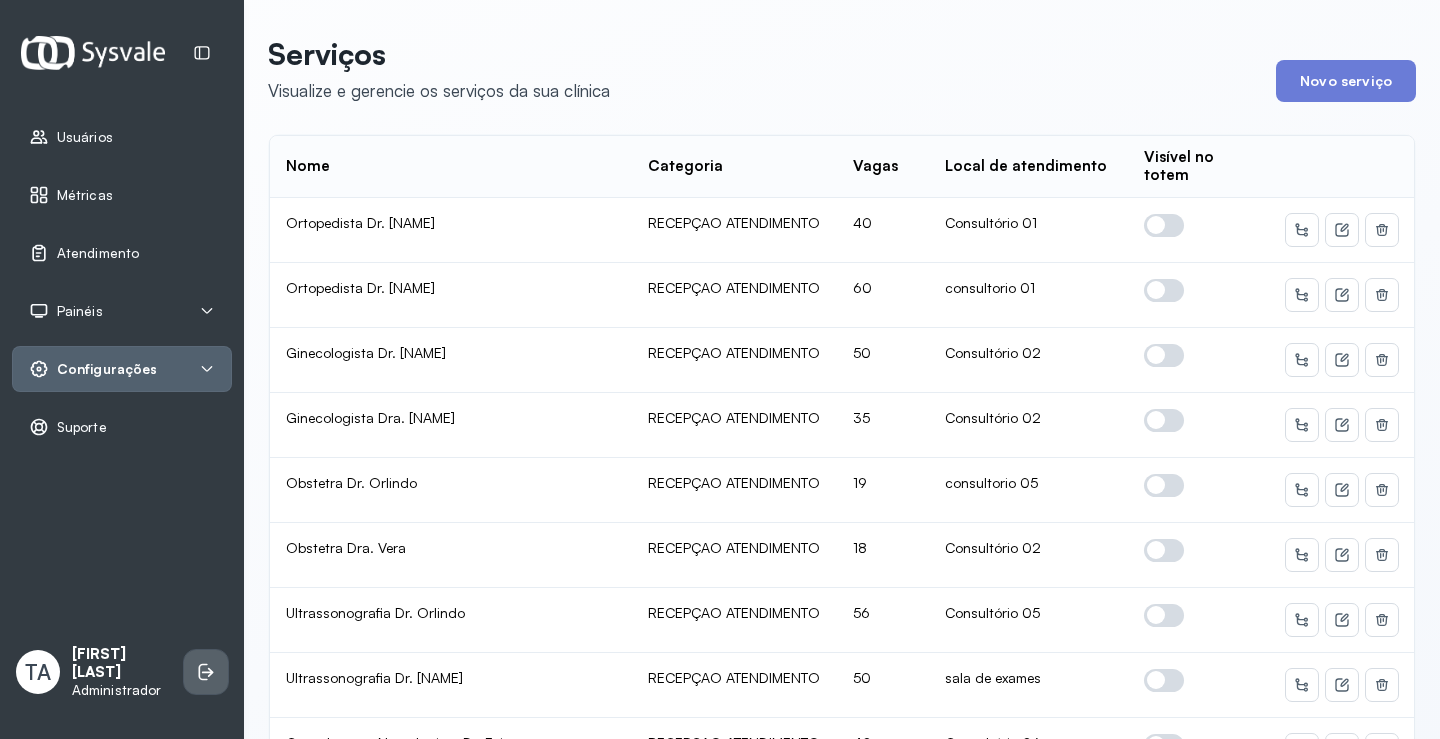 click 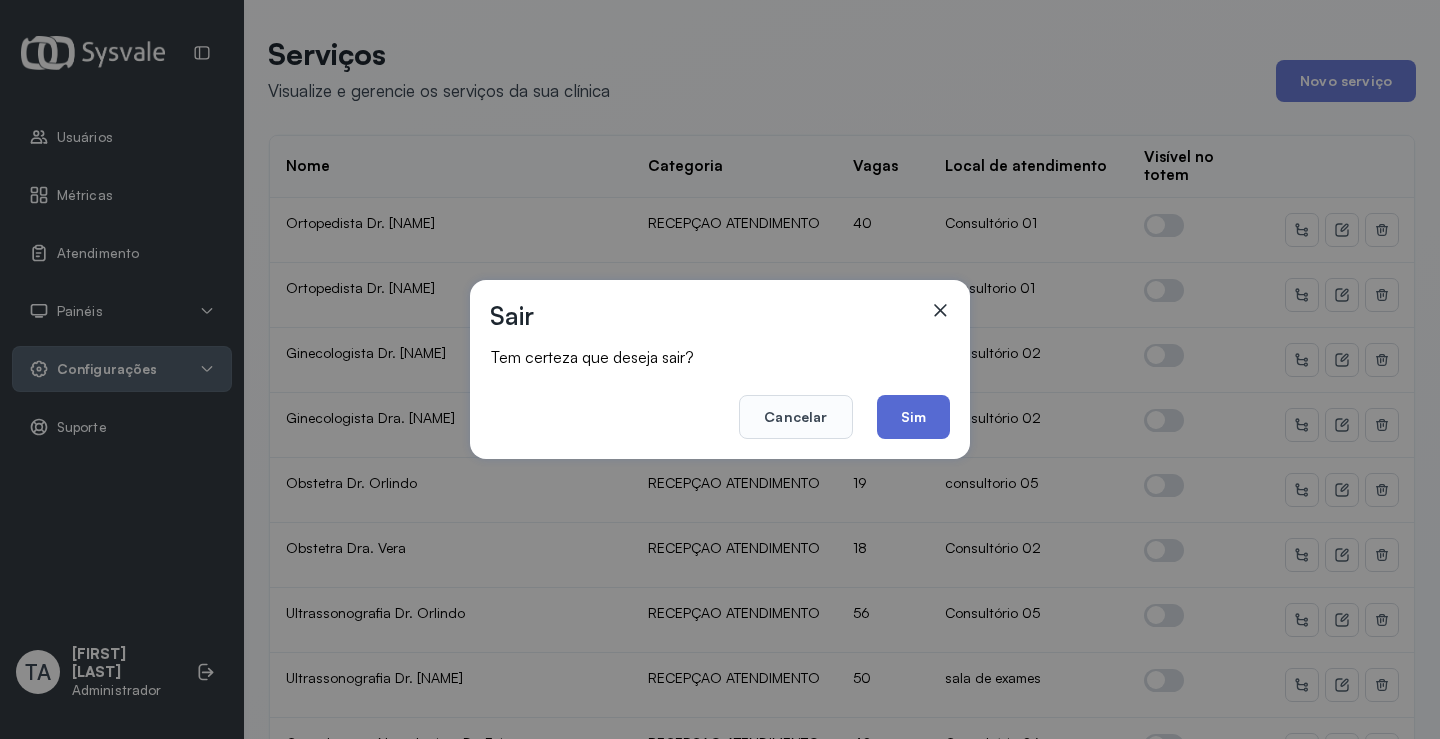 click on "Sim" 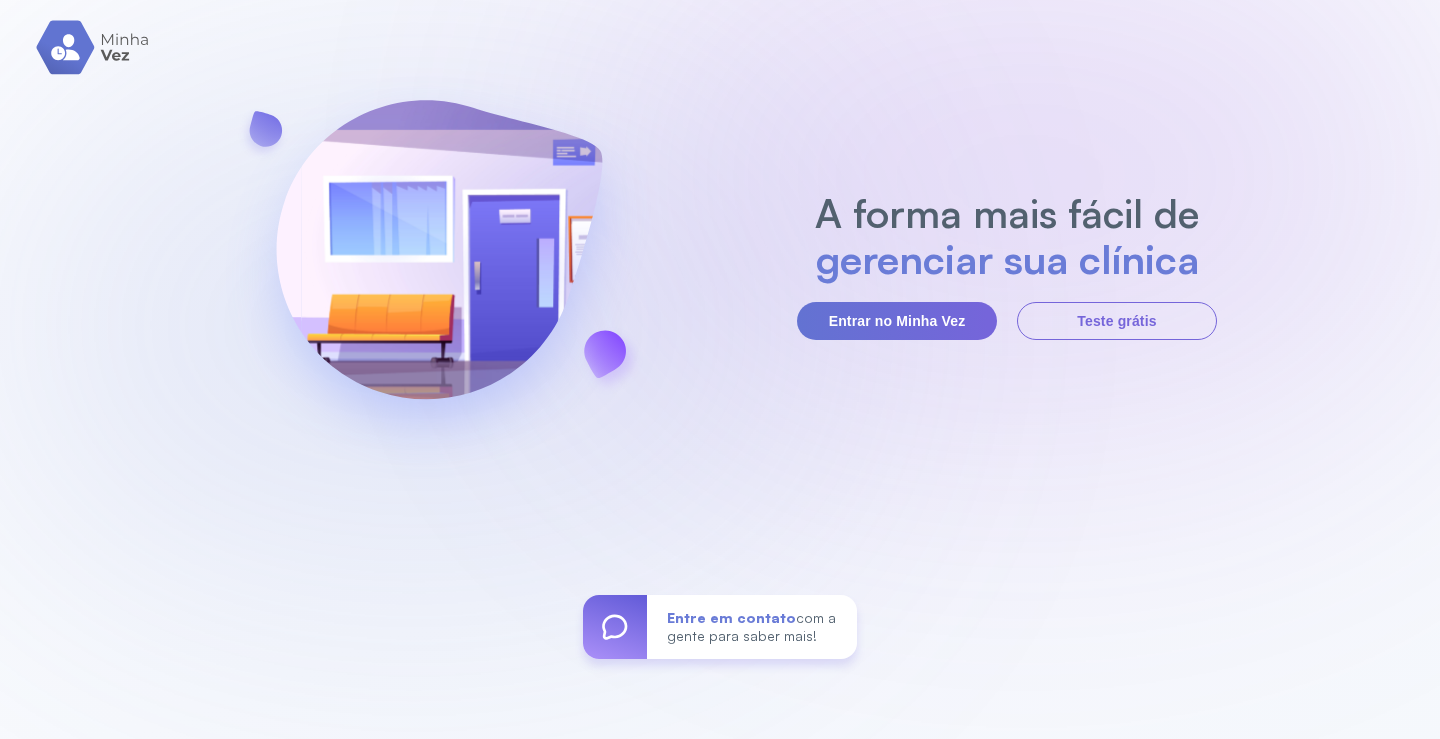 scroll, scrollTop: 0, scrollLeft: 0, axis: both 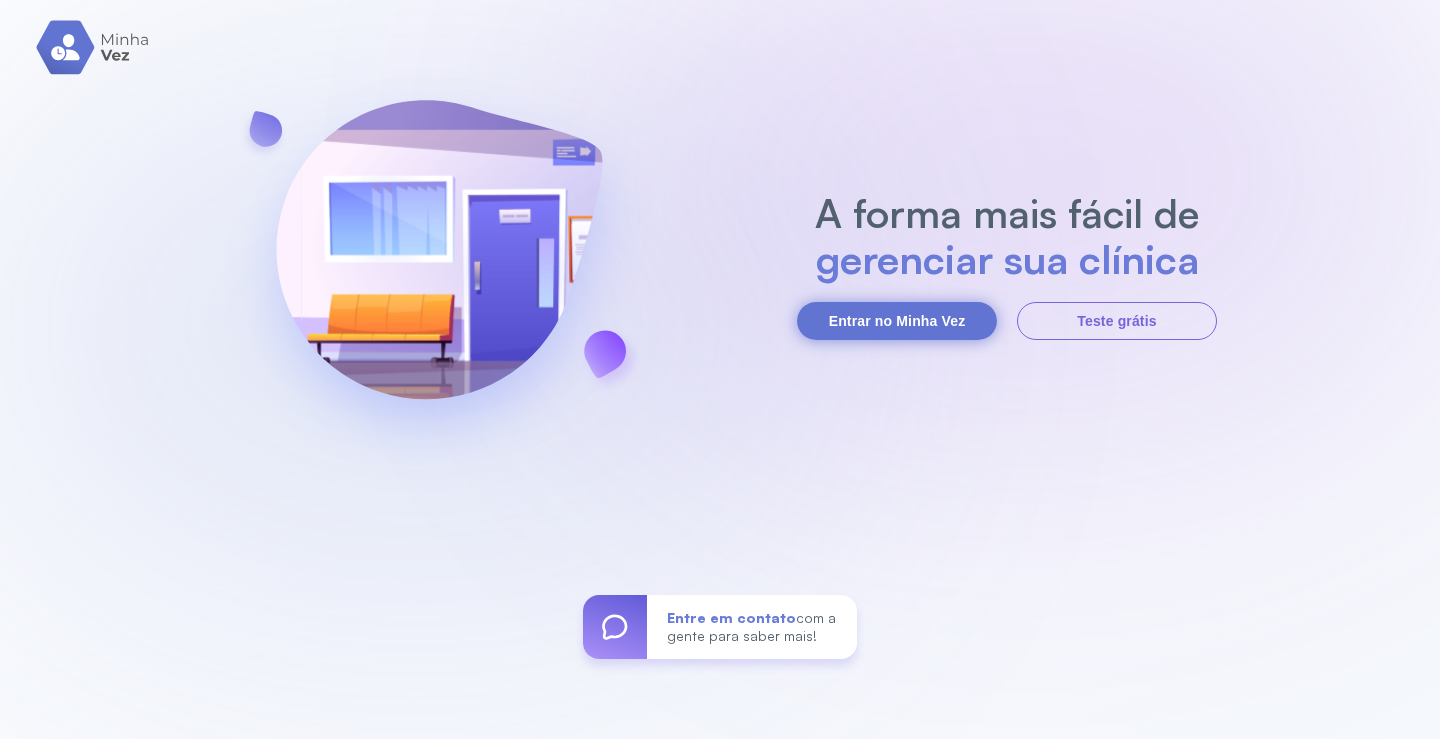 click on "Entrar no Minha Vez" at bounding box center [897, 321] 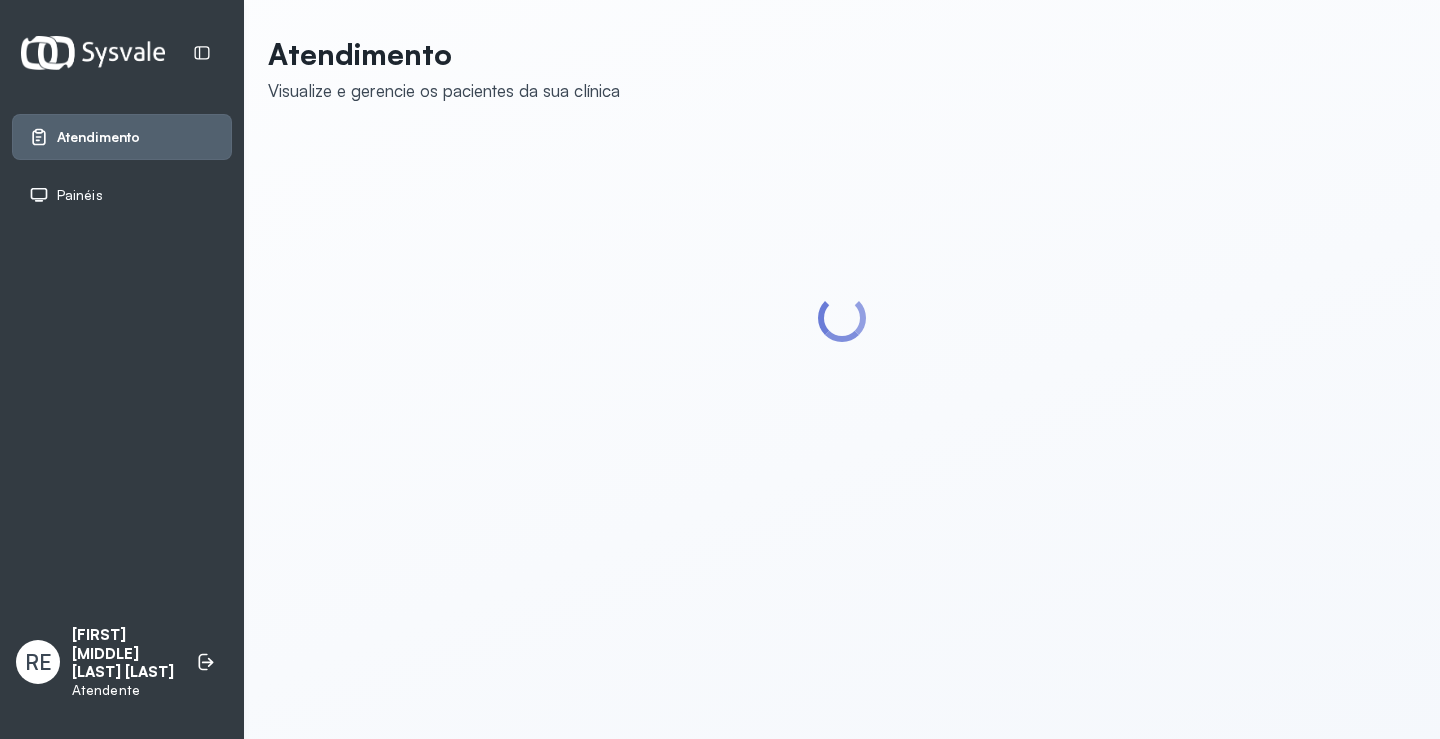 scroll, scrollTop: 0, scrollLeft: 0, axis: both 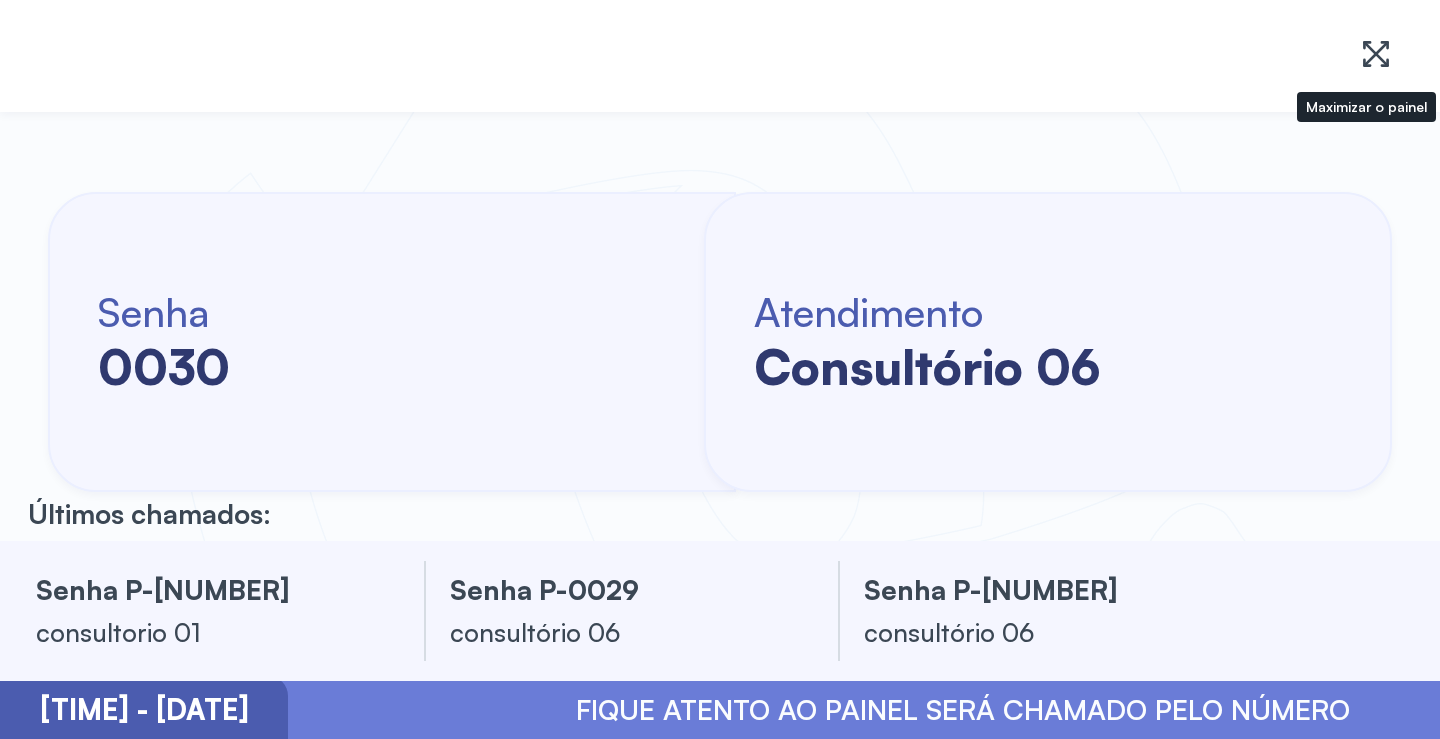 click 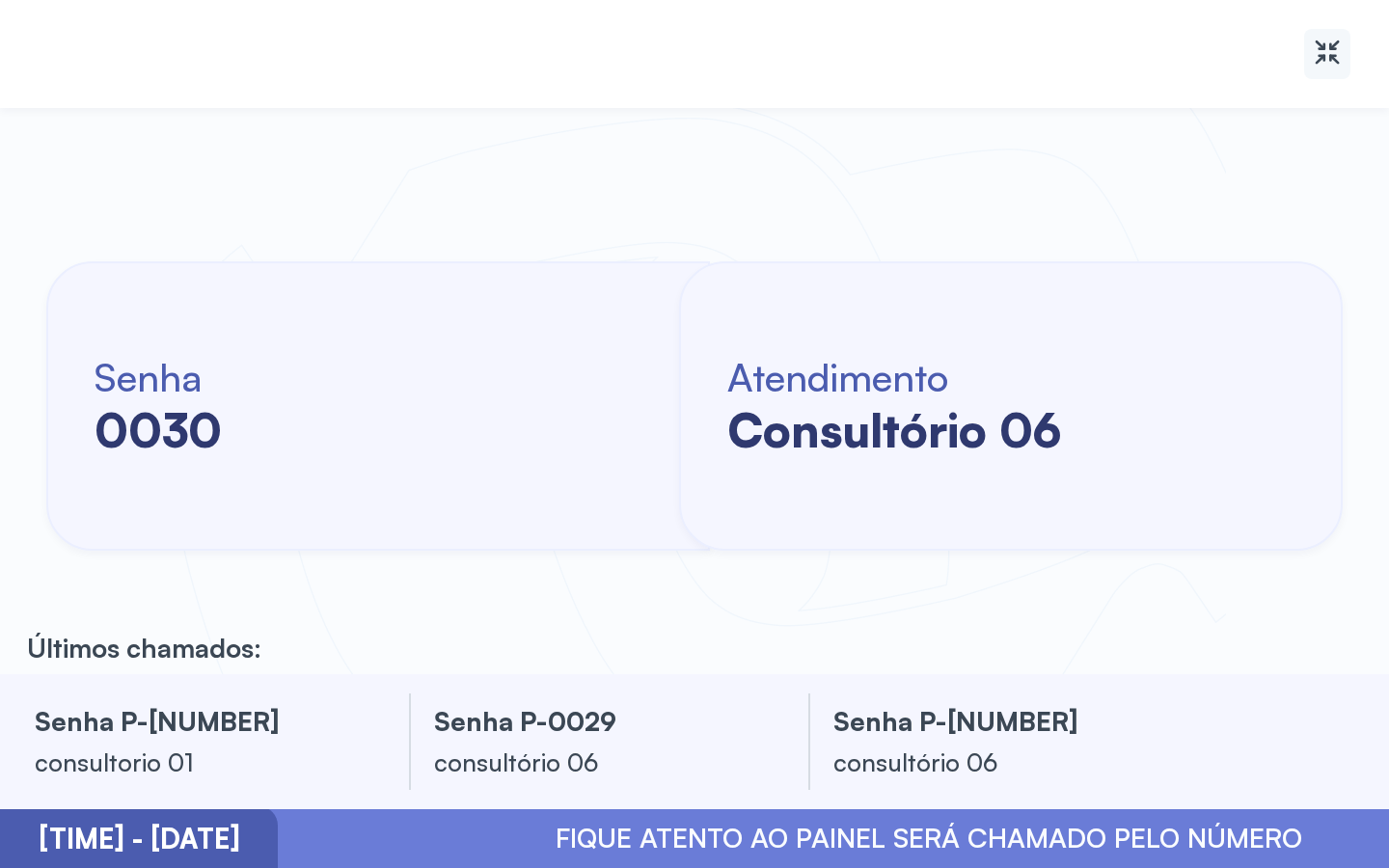click 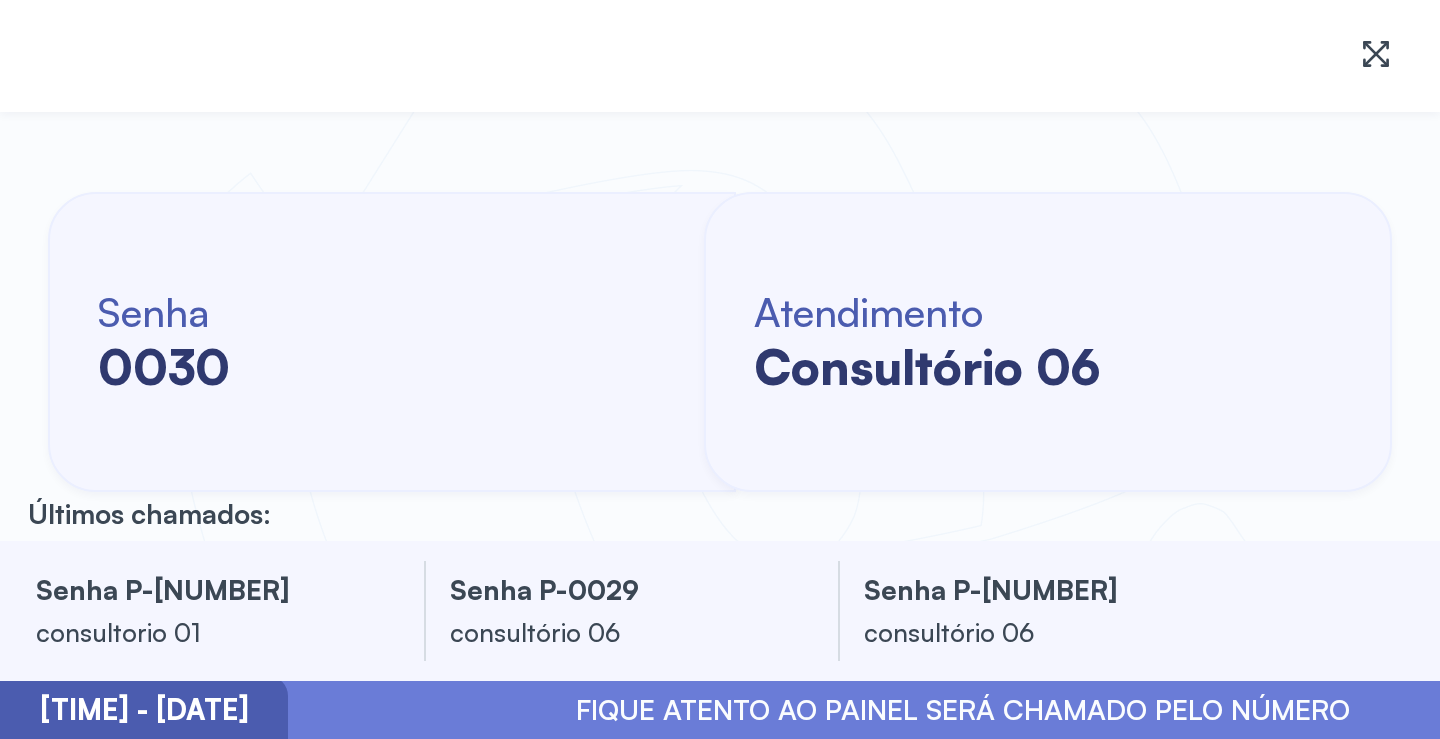 click on "Senha [NUMBER]" at bounding box center (392, 342) 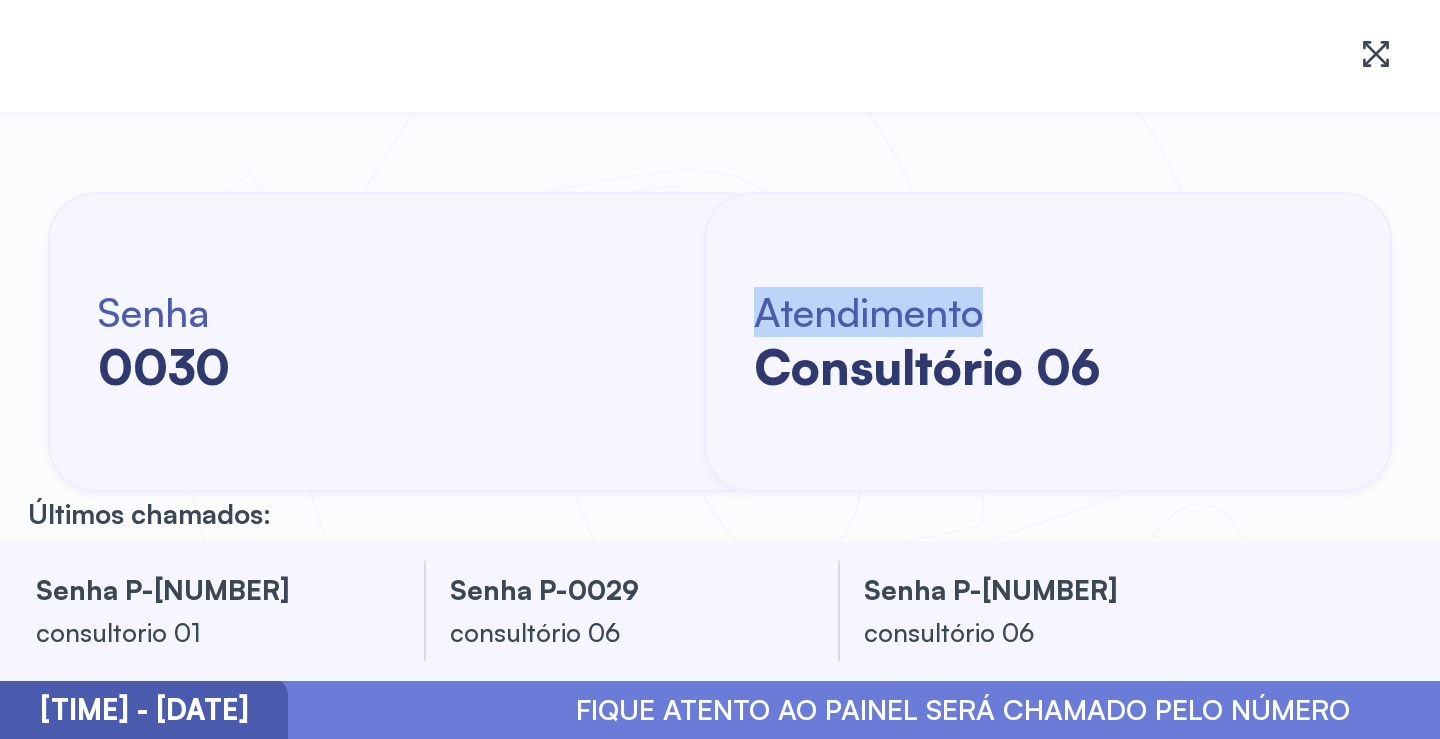 drag, startPoint x: 728, startPoint y: 229, endPoint x: 1745, endPoint y: 215, distance: 1017.0964 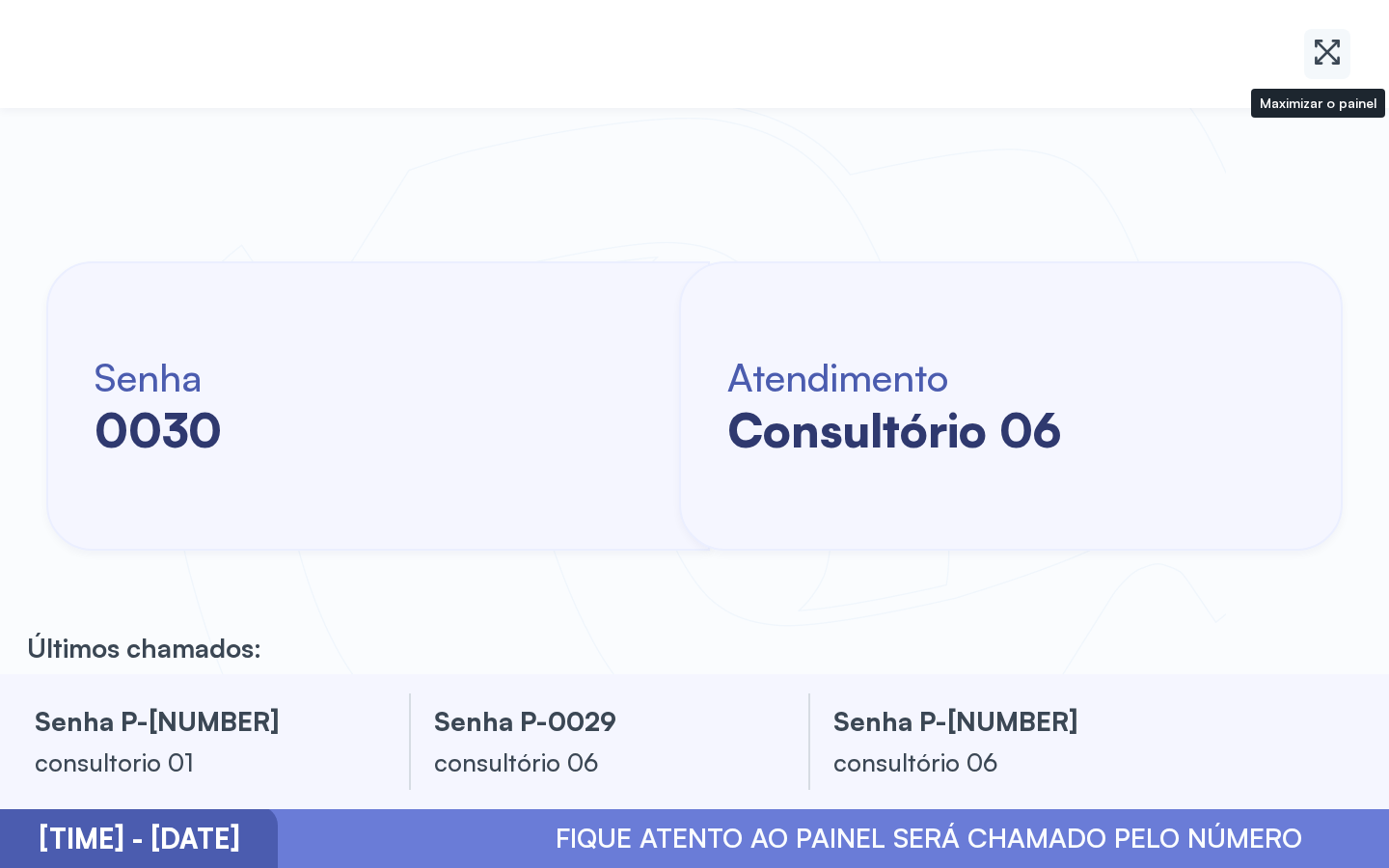 click 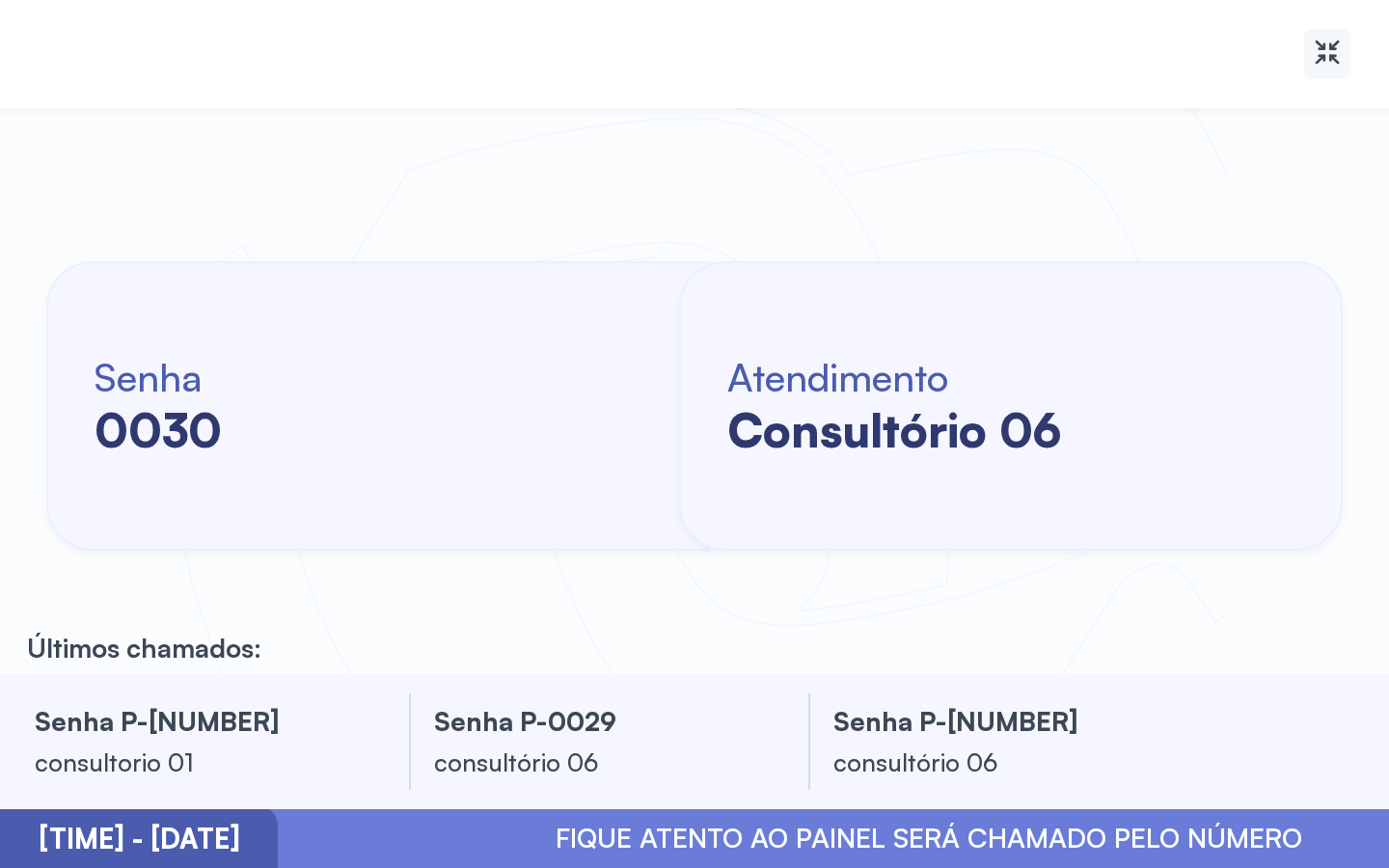 click at bounding box center (1327, 54) 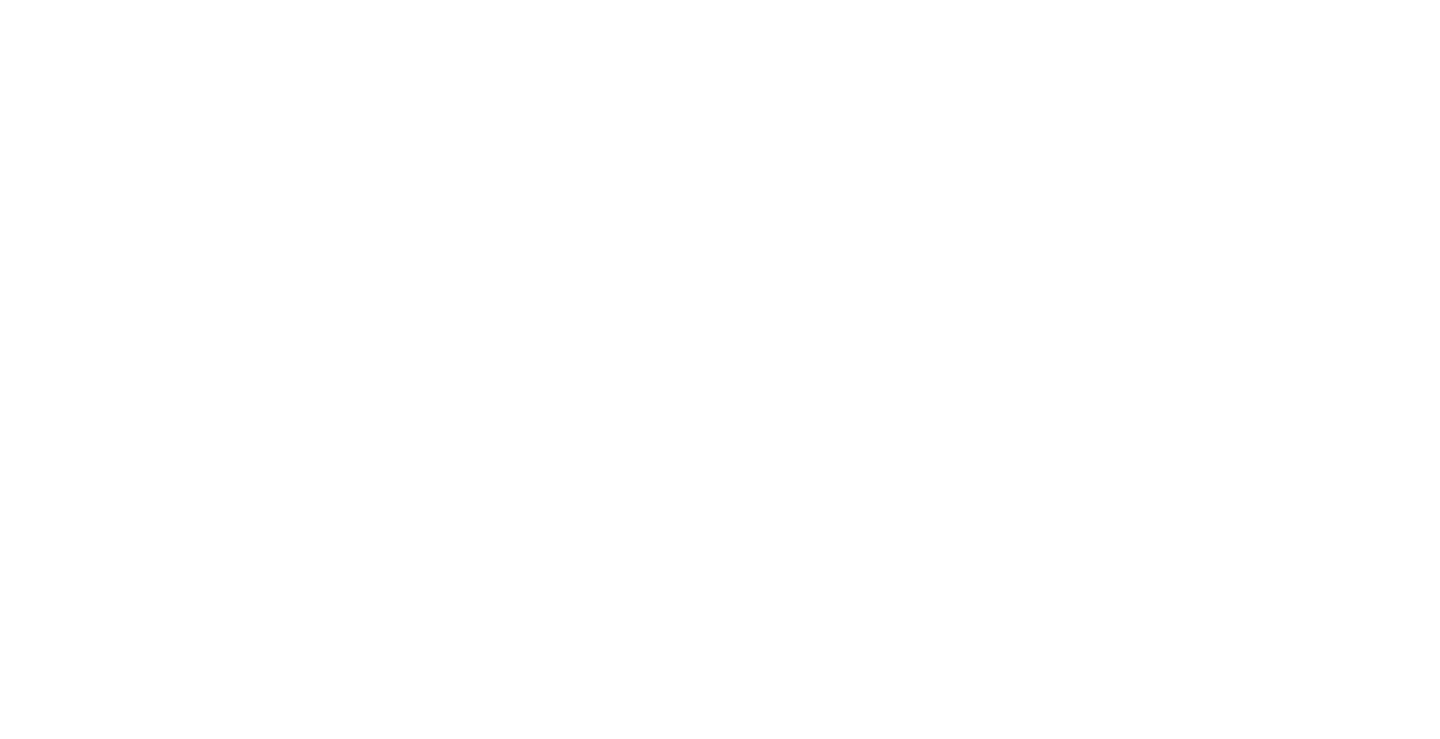 scroll, scrollTop: 0, scrollLeft: 0, axis: both 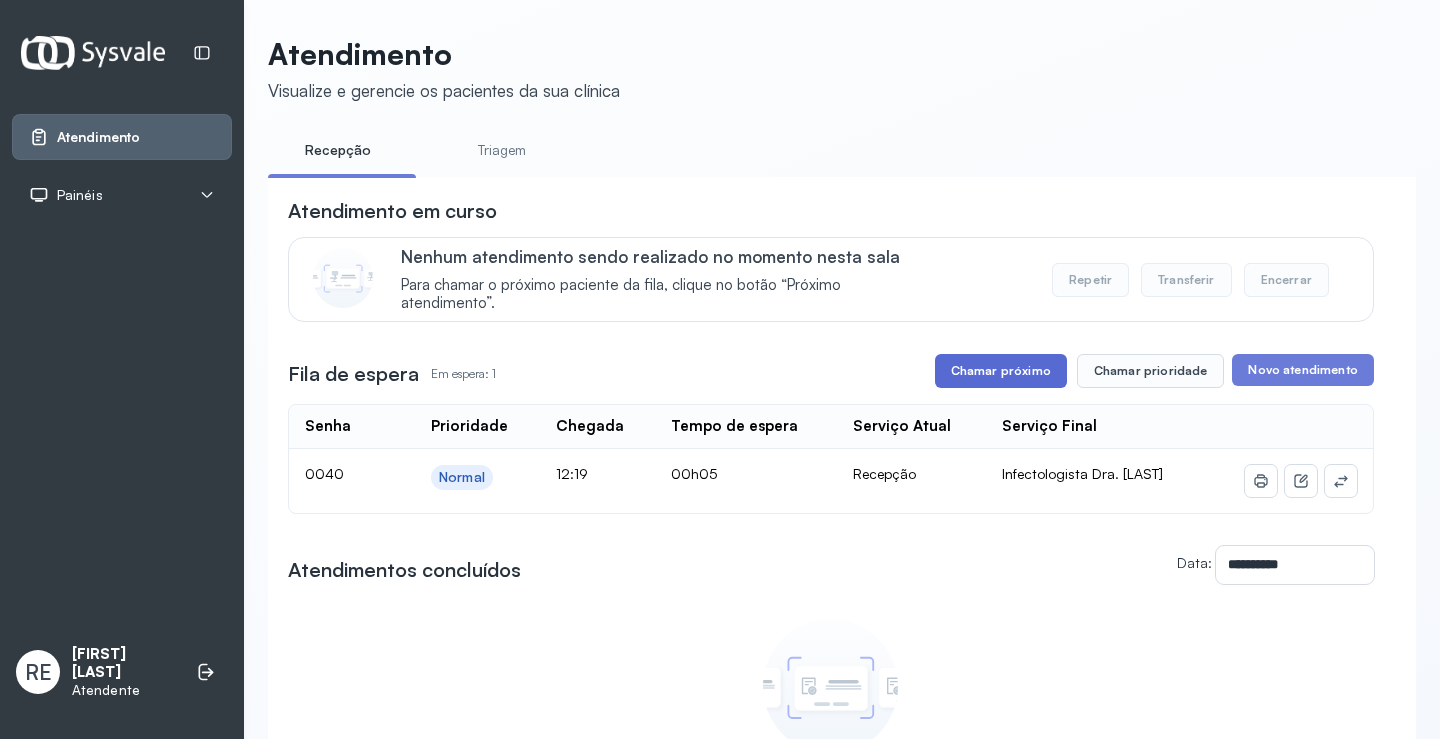 click on "Chamar próximo" at bounding box center (1001, 371) 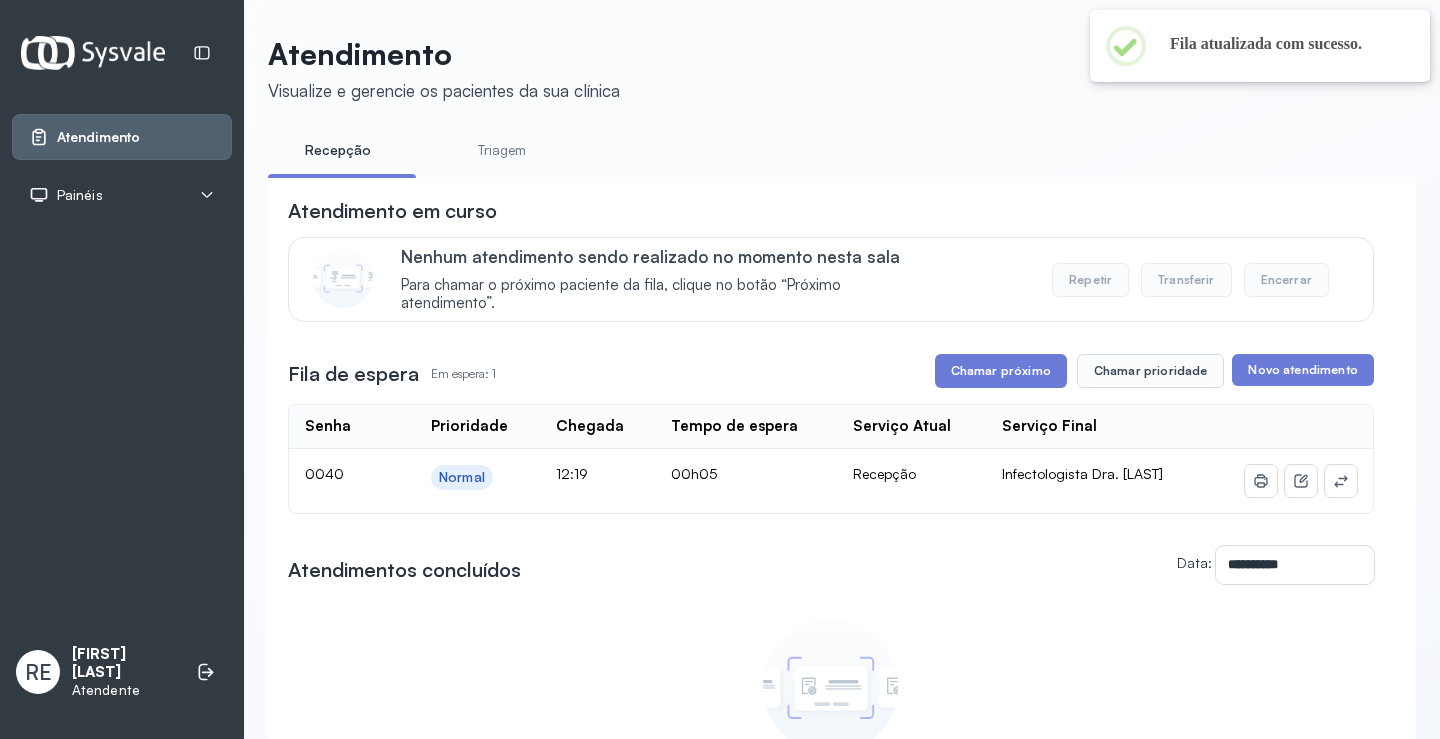 click on "Painéis" at bounding box center [80, 195] 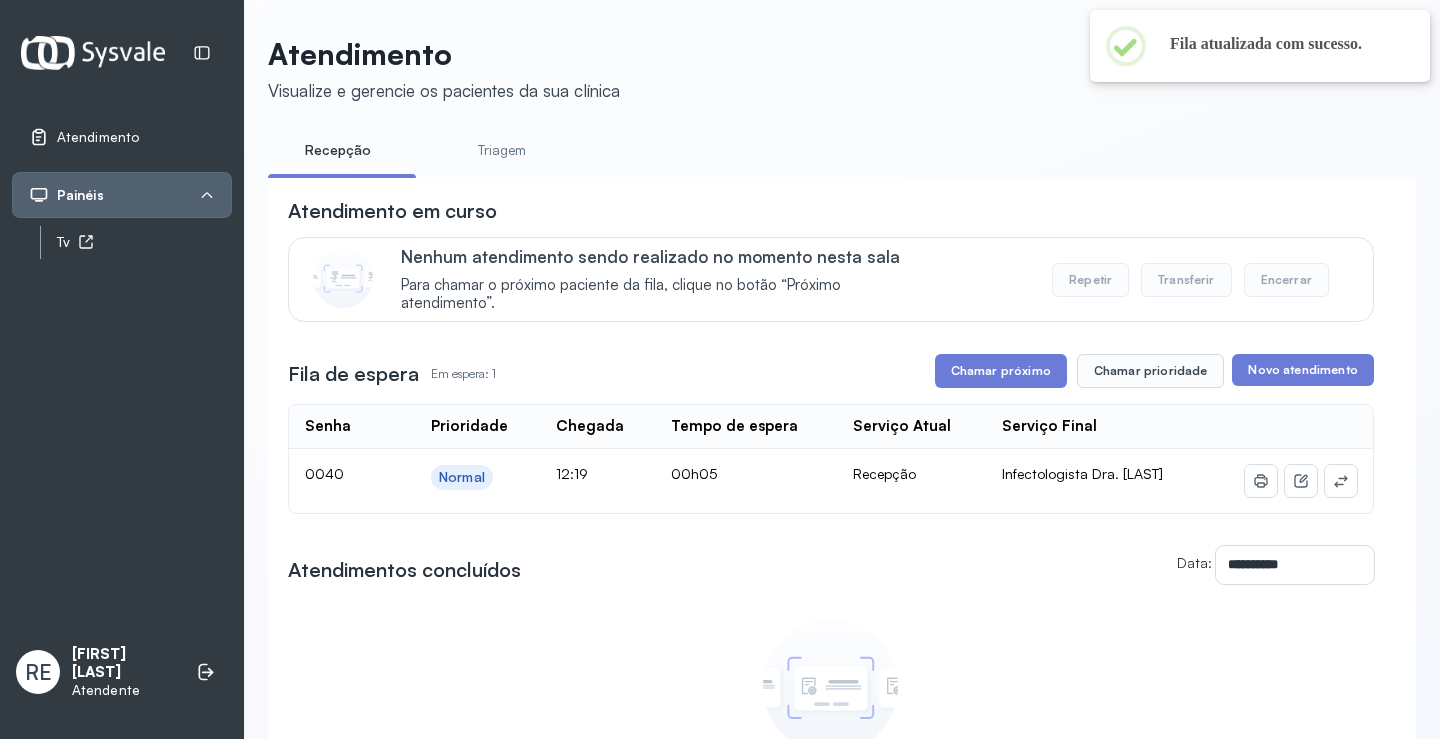 click 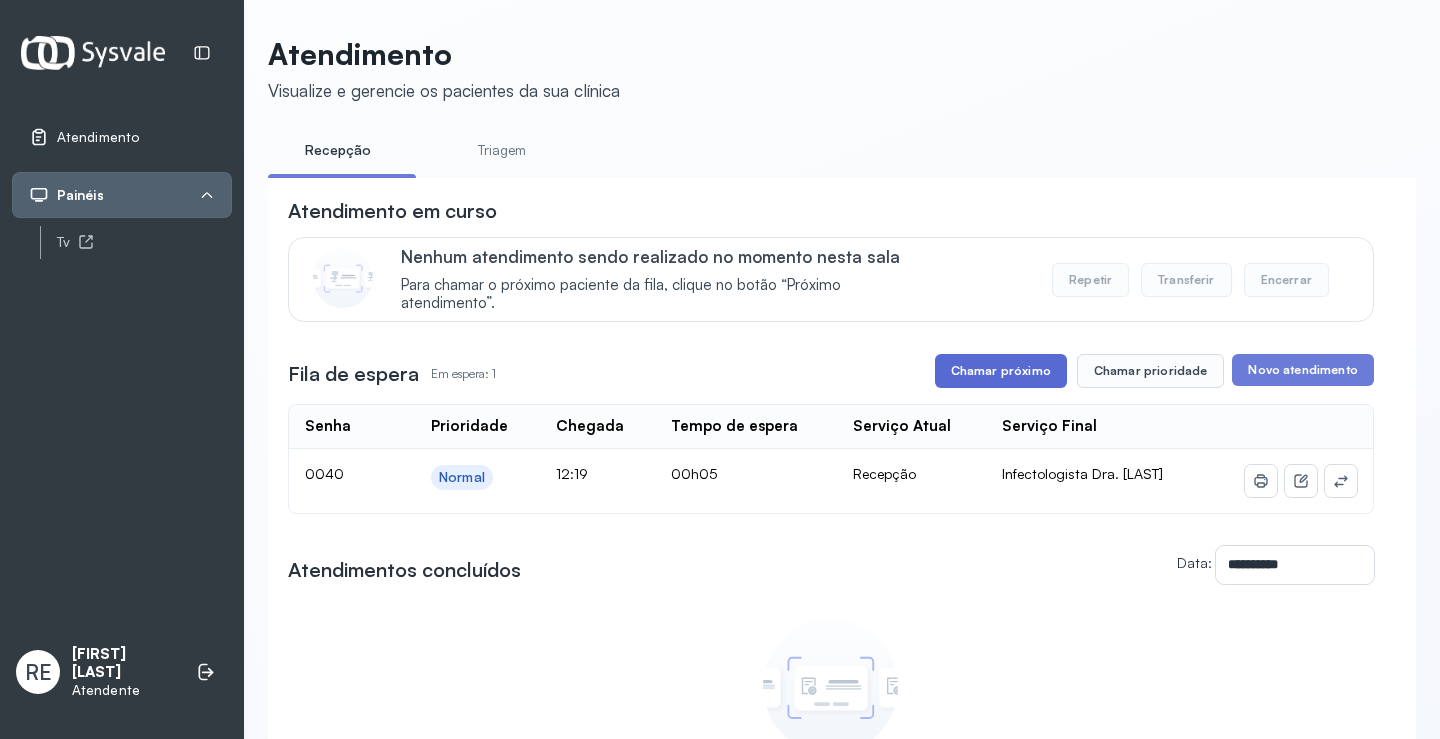 click on "Chamar próximo" at bounding box center (1001, 371) 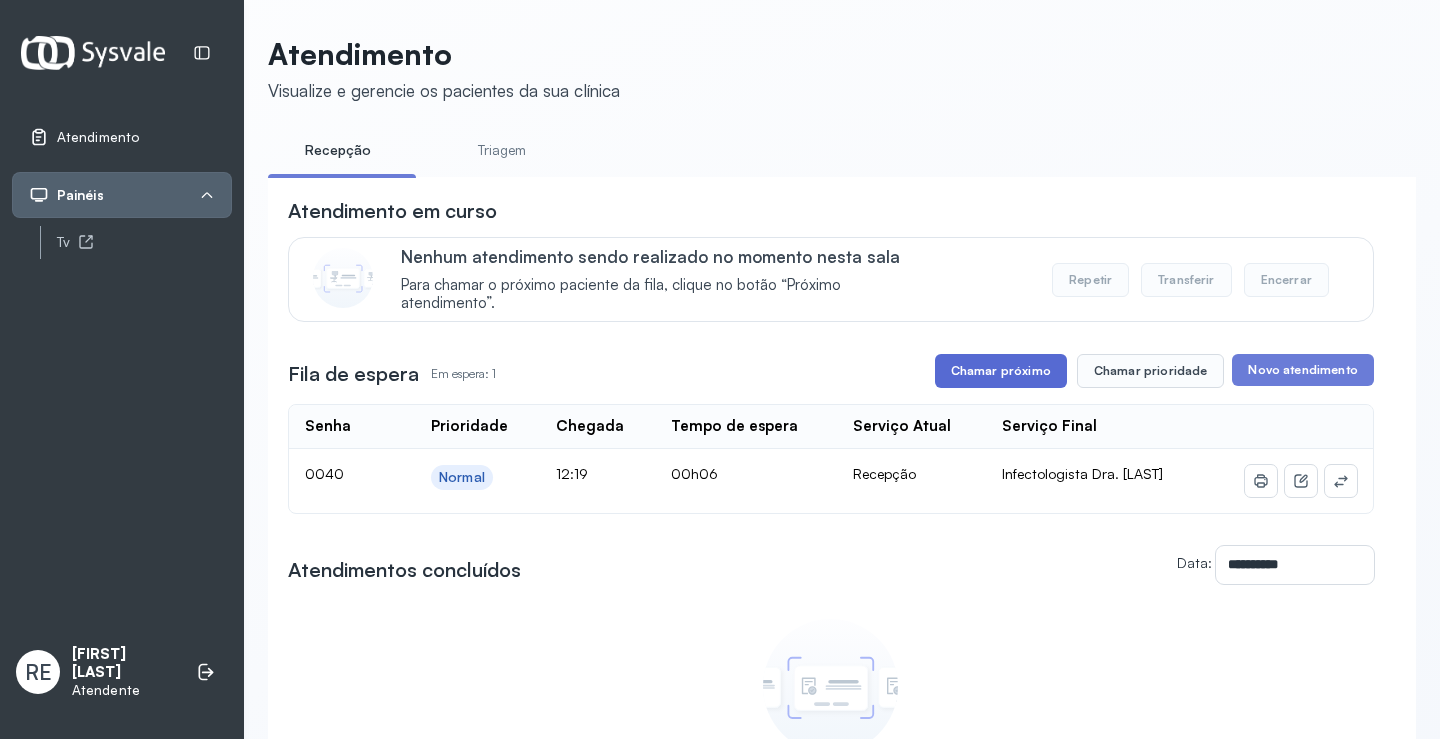 click on "Chamar próximo" at bounding box center (1001, 371) 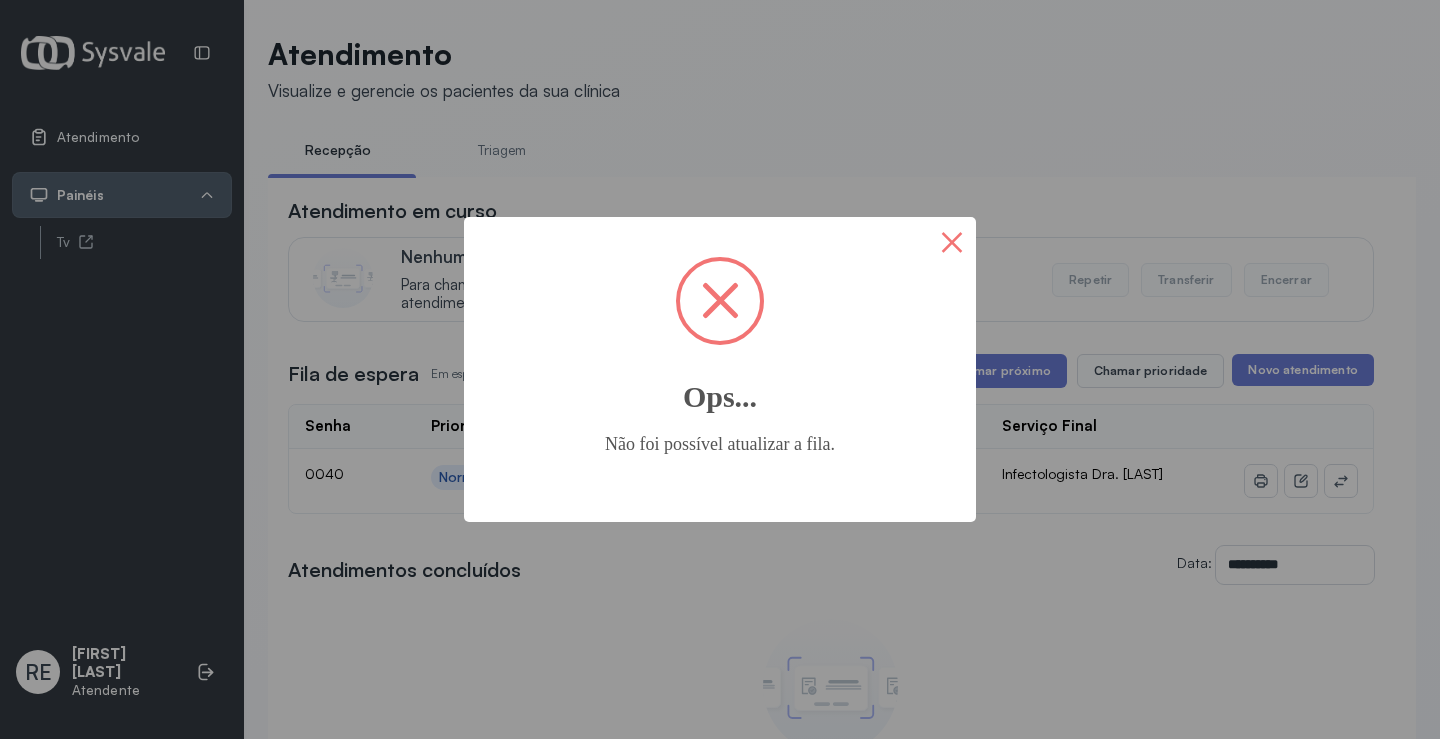 click on "×" at bounding box center (952, 241) 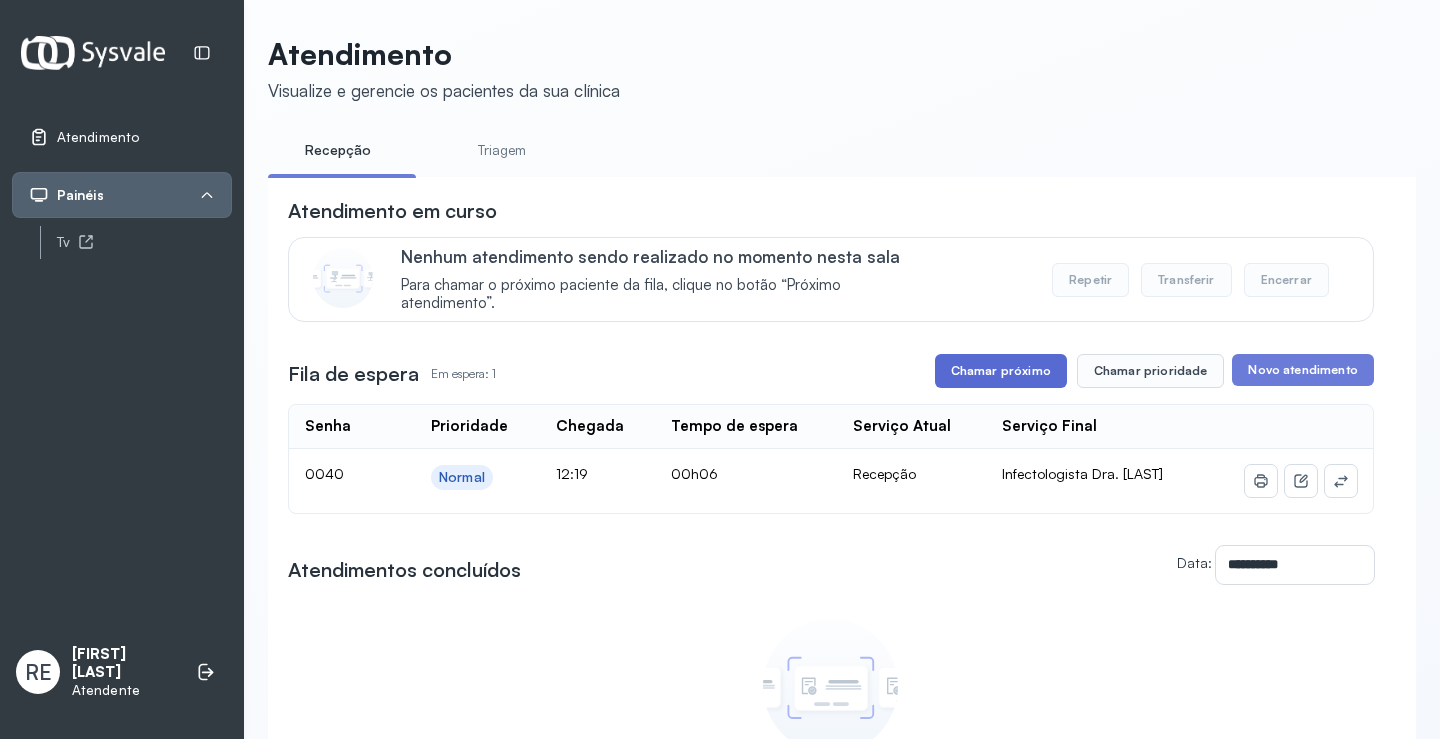 click on "Chamar próximo" at bounding box center [1001, 371] 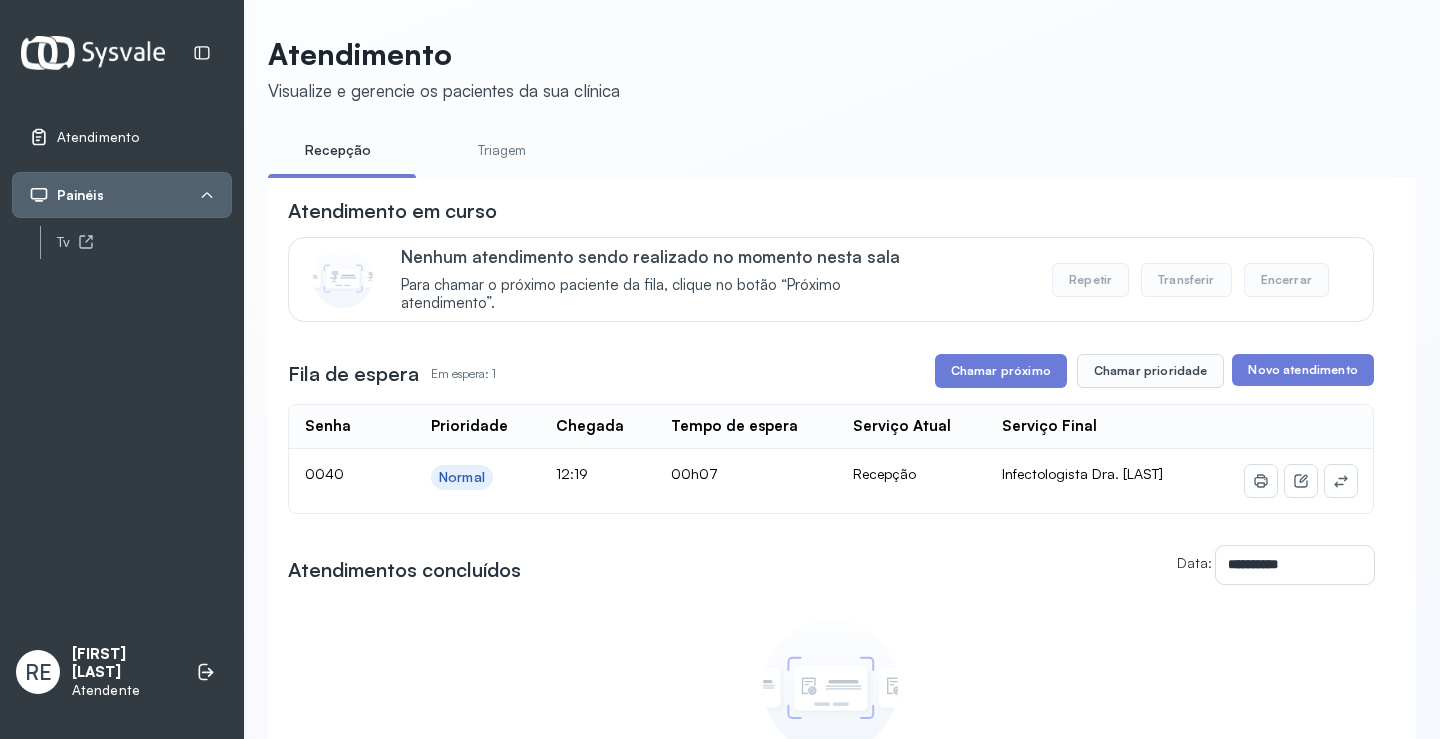 drag, startPoint x: 985, startPoint y: 555, endPoint x: 999, endPoint y: 432, distance: 123.79418 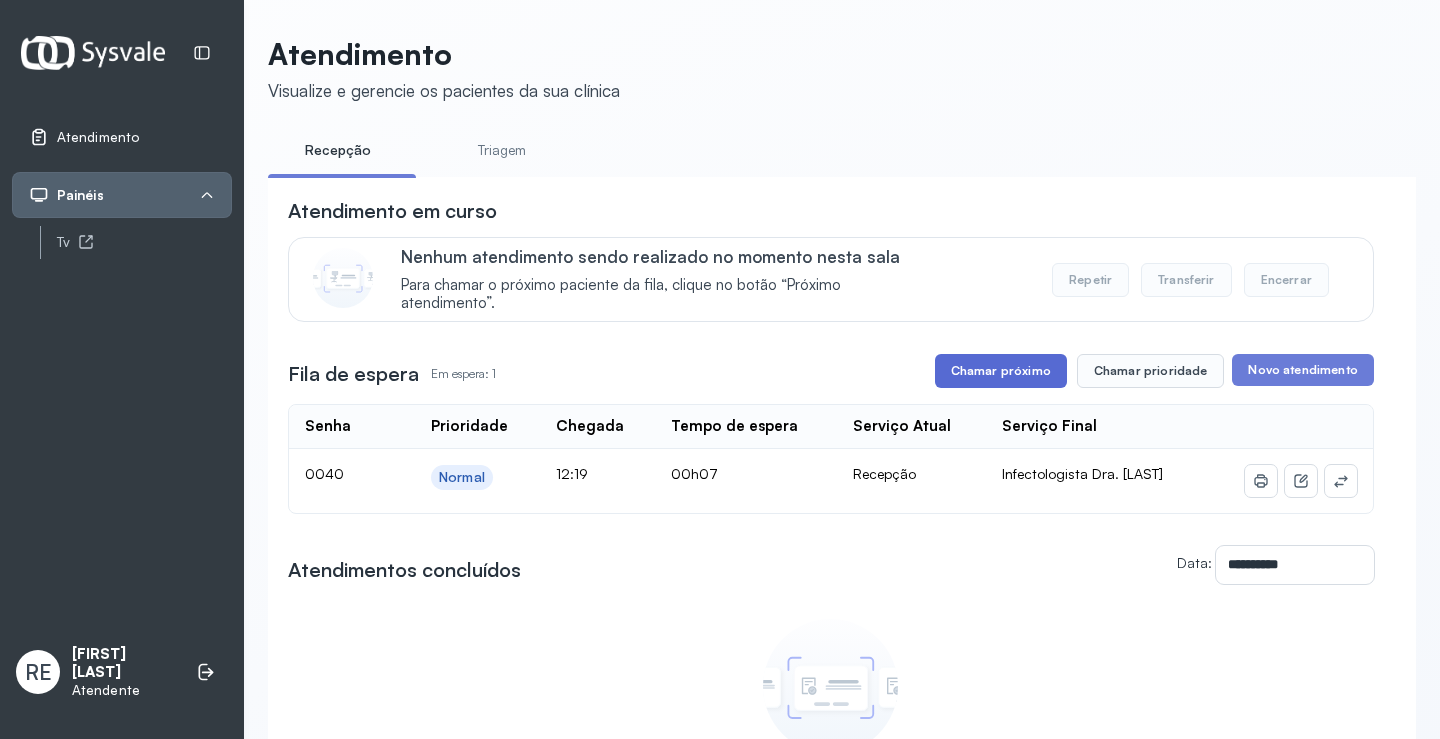 click on "Chamar próximo" at bounding box center (1001, 371) 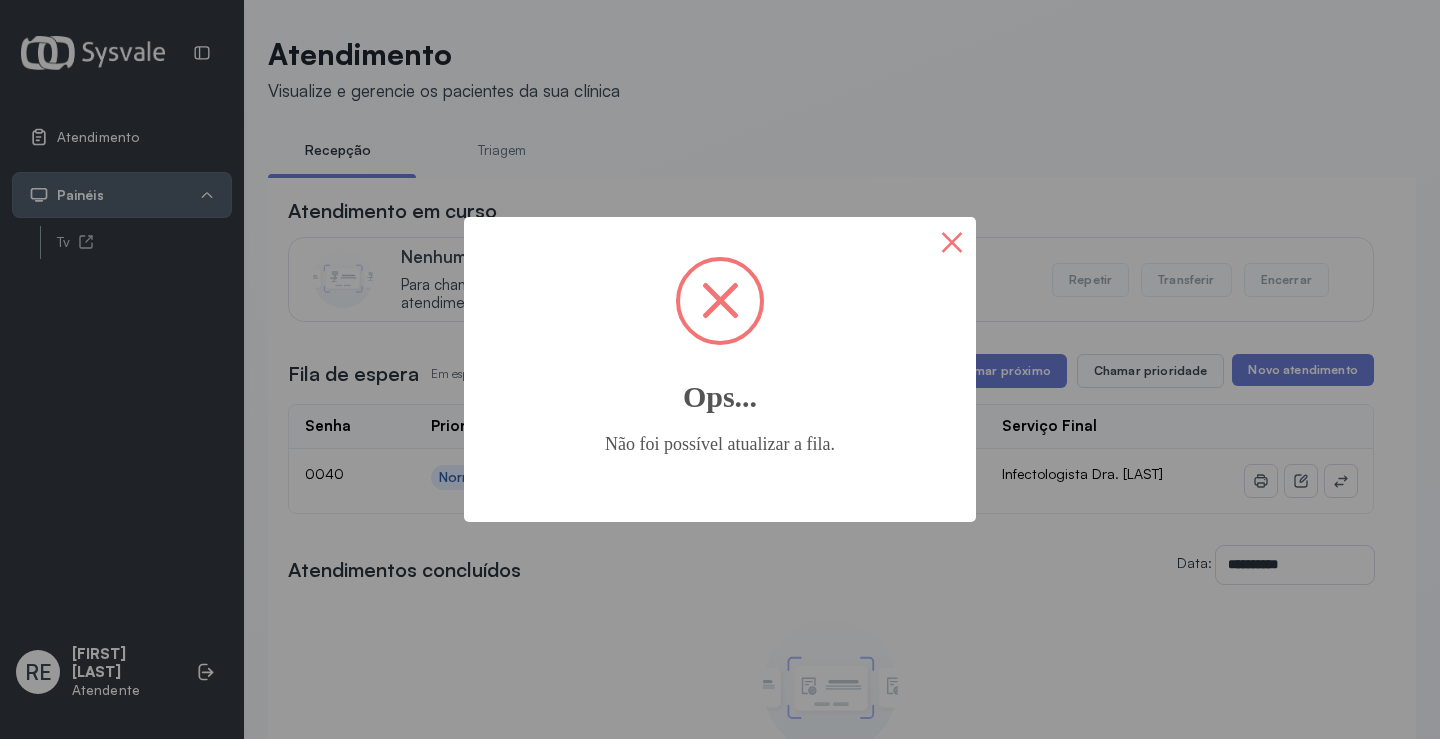 click on "×" at bounding box center [952, 241] 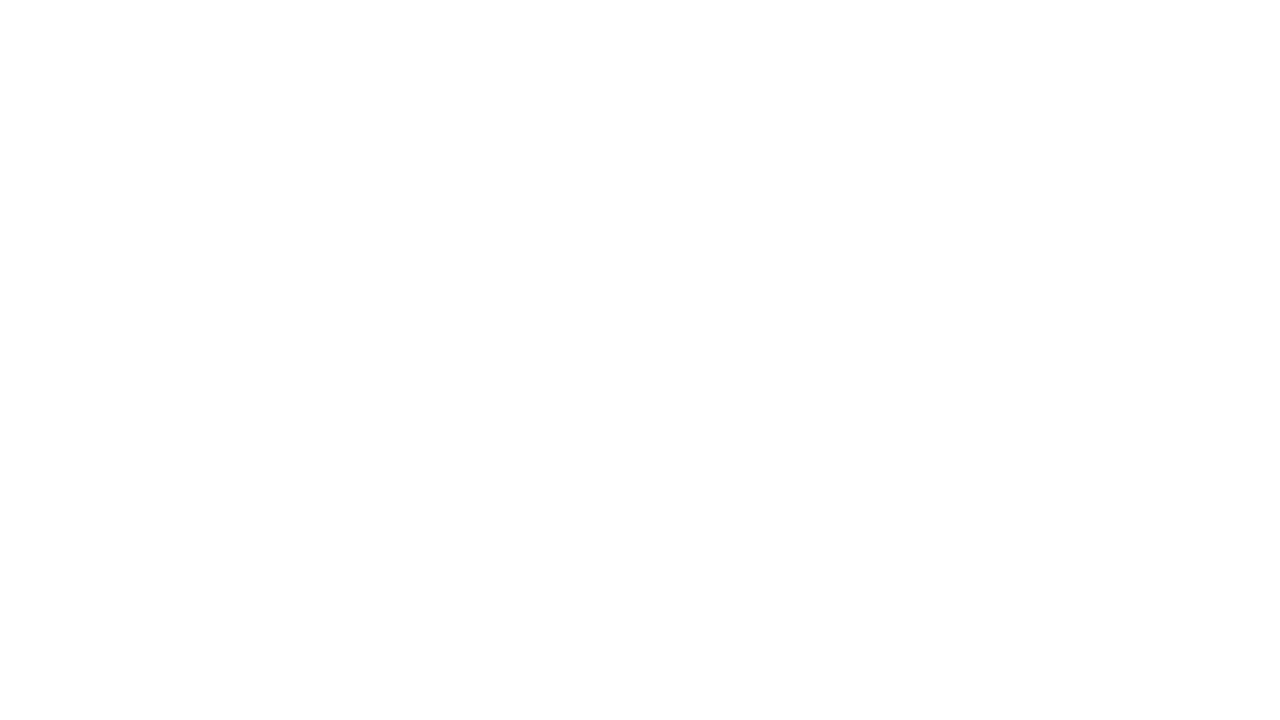 scroll, scrollTop: 0, scrollLeft: 0, axis: both 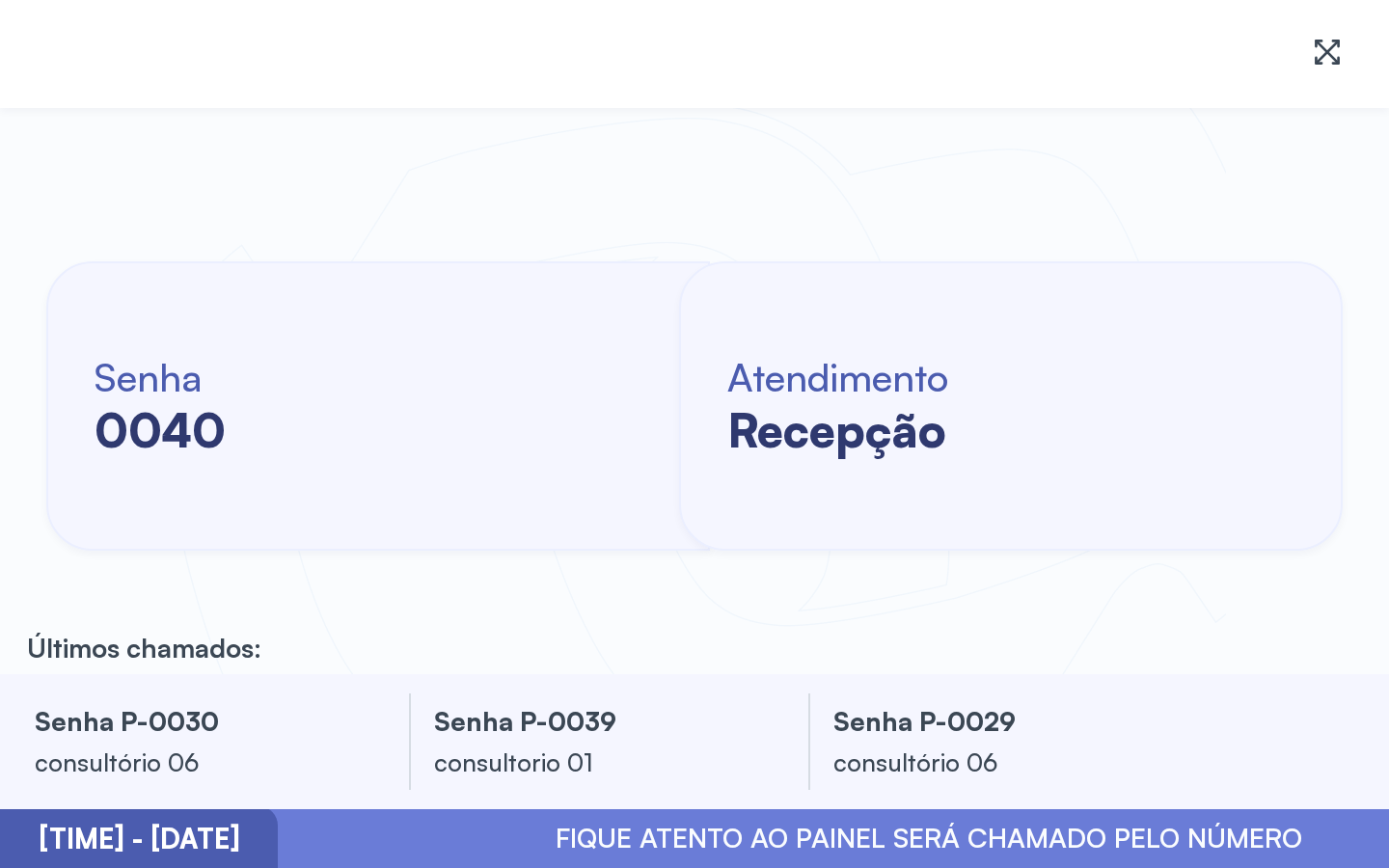 click on "Senha [NUMBER] Atendimento recepção" at bounding box center (694, 406) 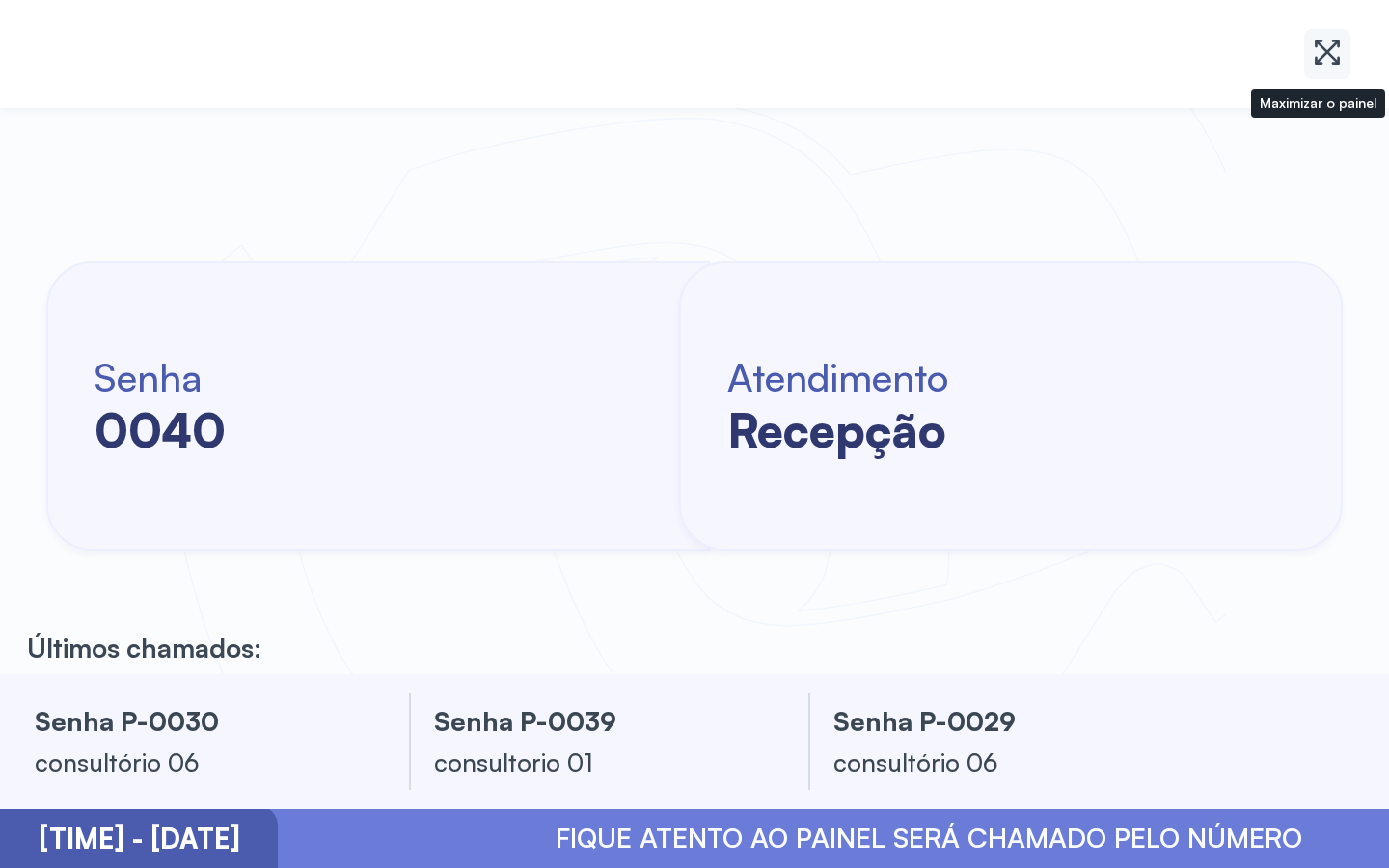 click 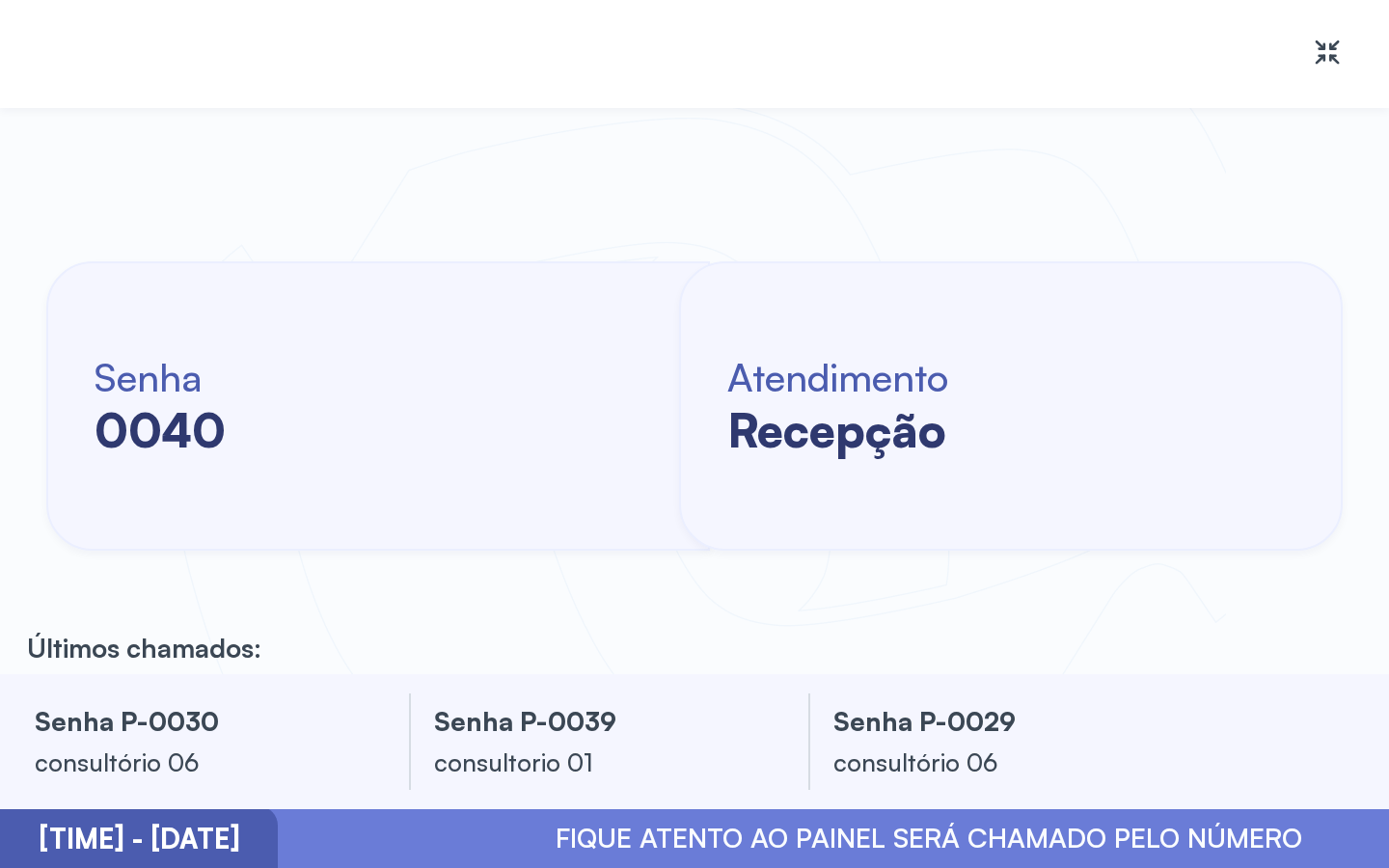 click on "[TIME] - [DATE] FIQUE ATENTO AO PAINEL SERÁ CHAMADO PELO NÚMERO" at bounding box center [694, 838] 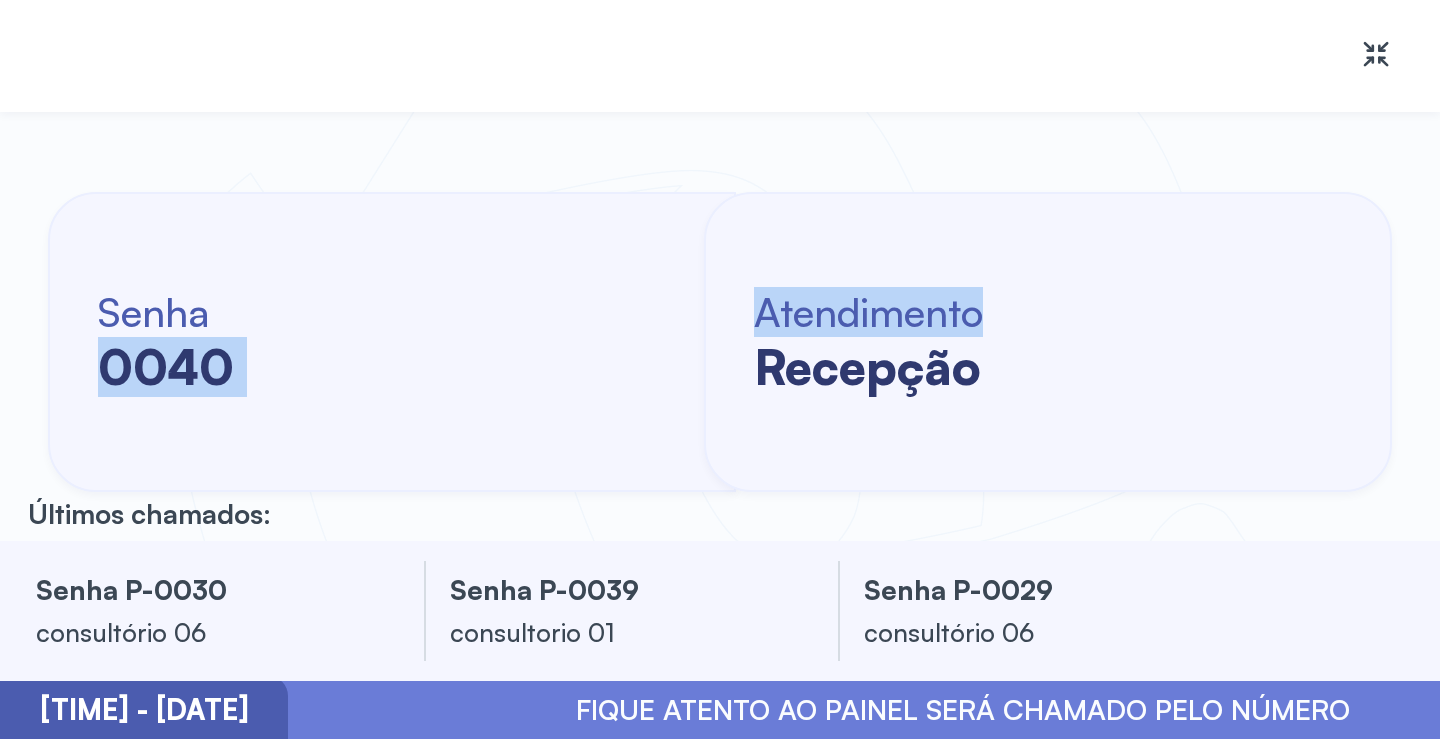 drag, startPoint x: 534, startPoint y: 201, endPoint x: 1112, endPoint y: 173, distance: 578.6778 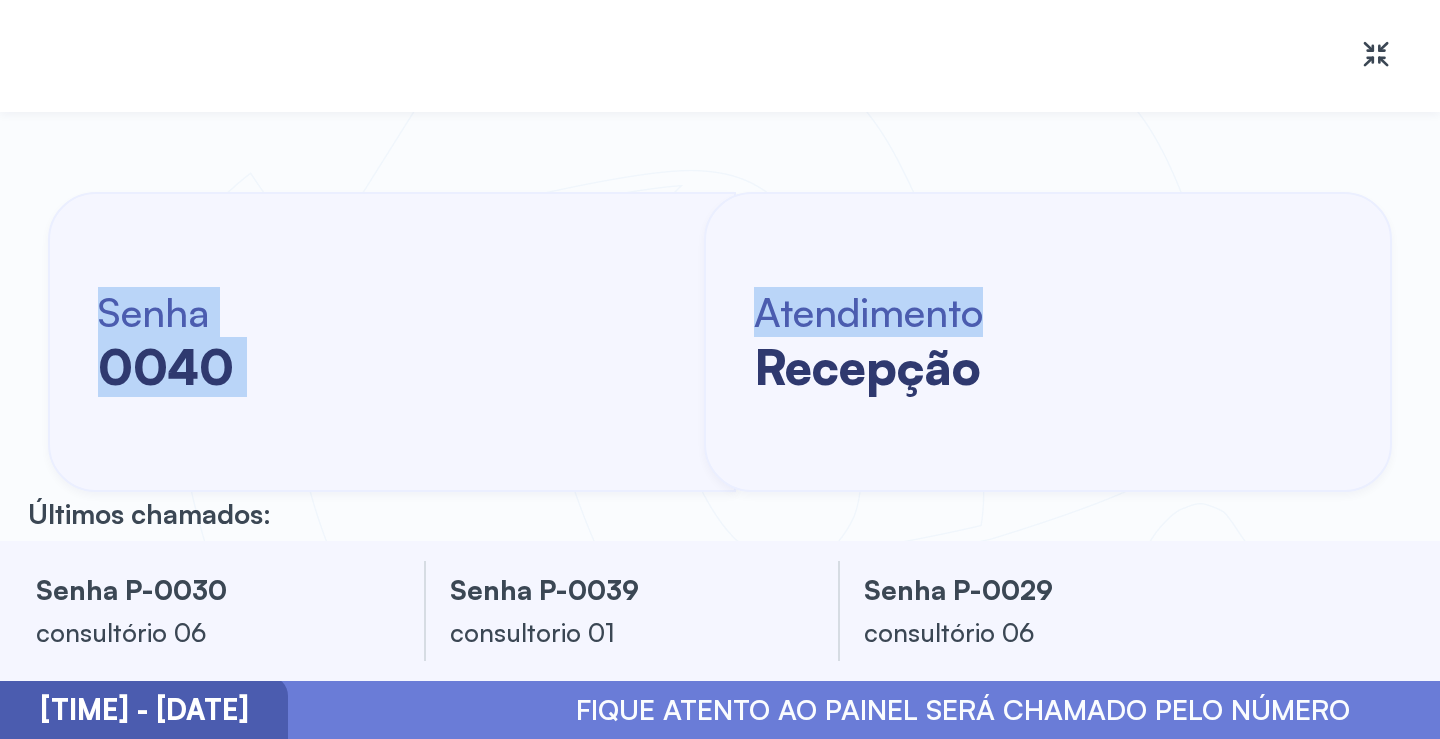 drag, startPoint x: 845, startPoint y: 63, endPoint x: 933, endPoint y: 22, distance: 97.082436 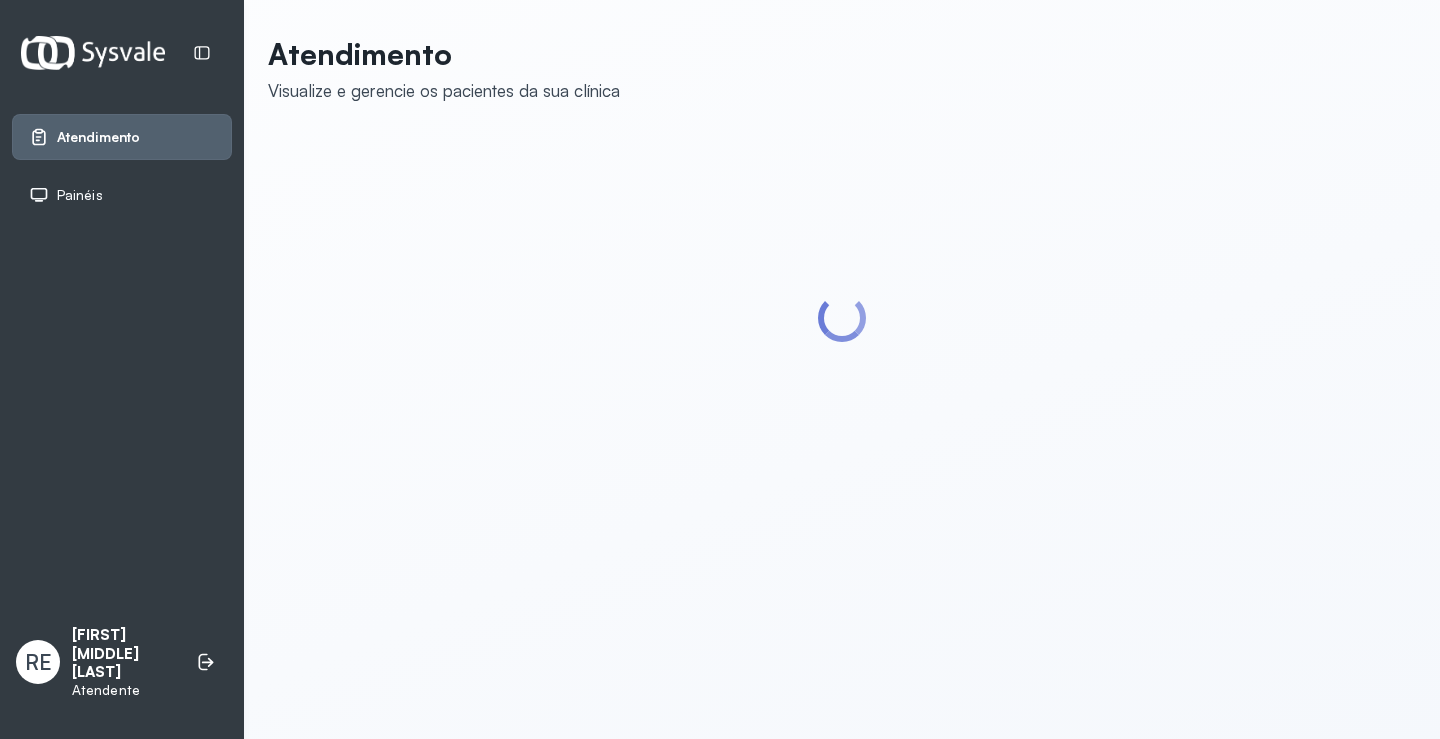 scroll, scrollTop: 0, scrollLeft: 0, axis: both 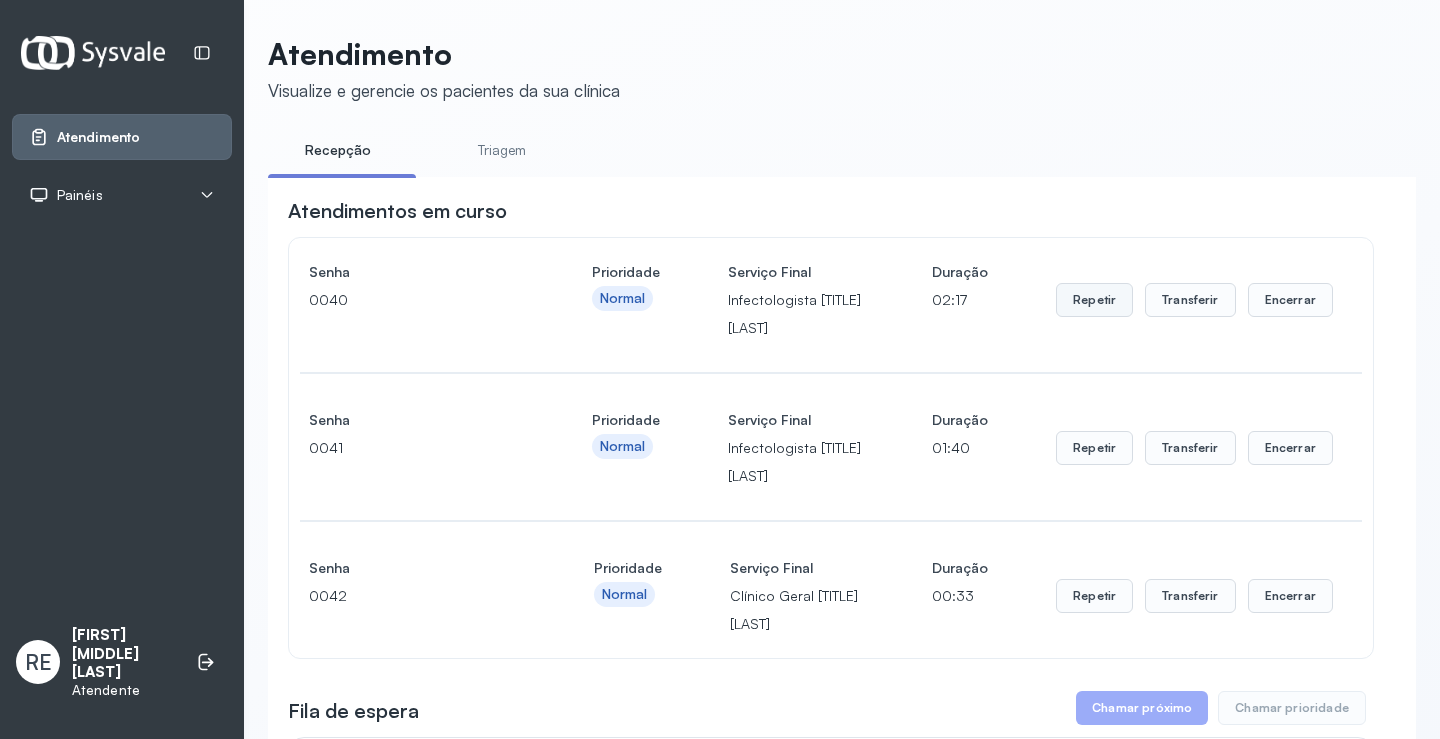click on "Repetir" at bounding box center [1094, 300] 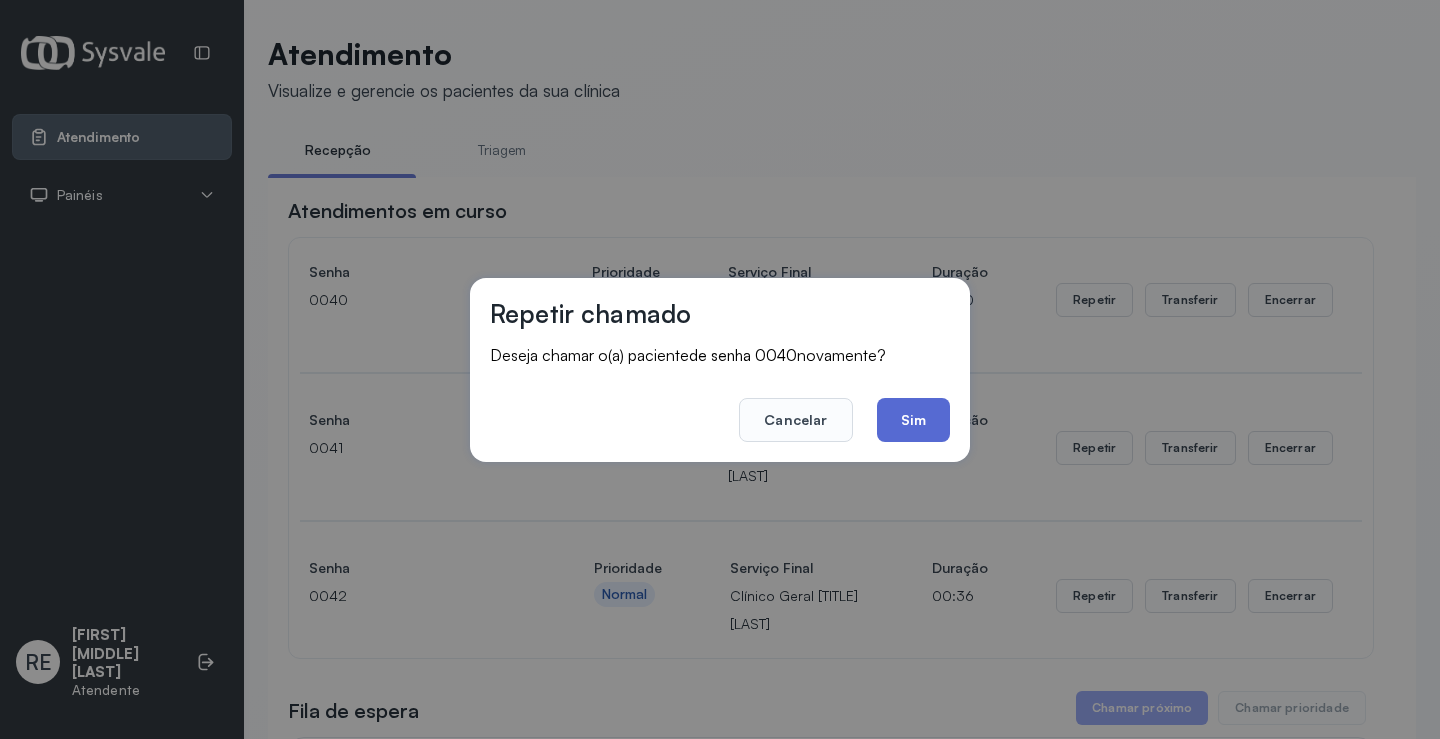 click on "Sim" 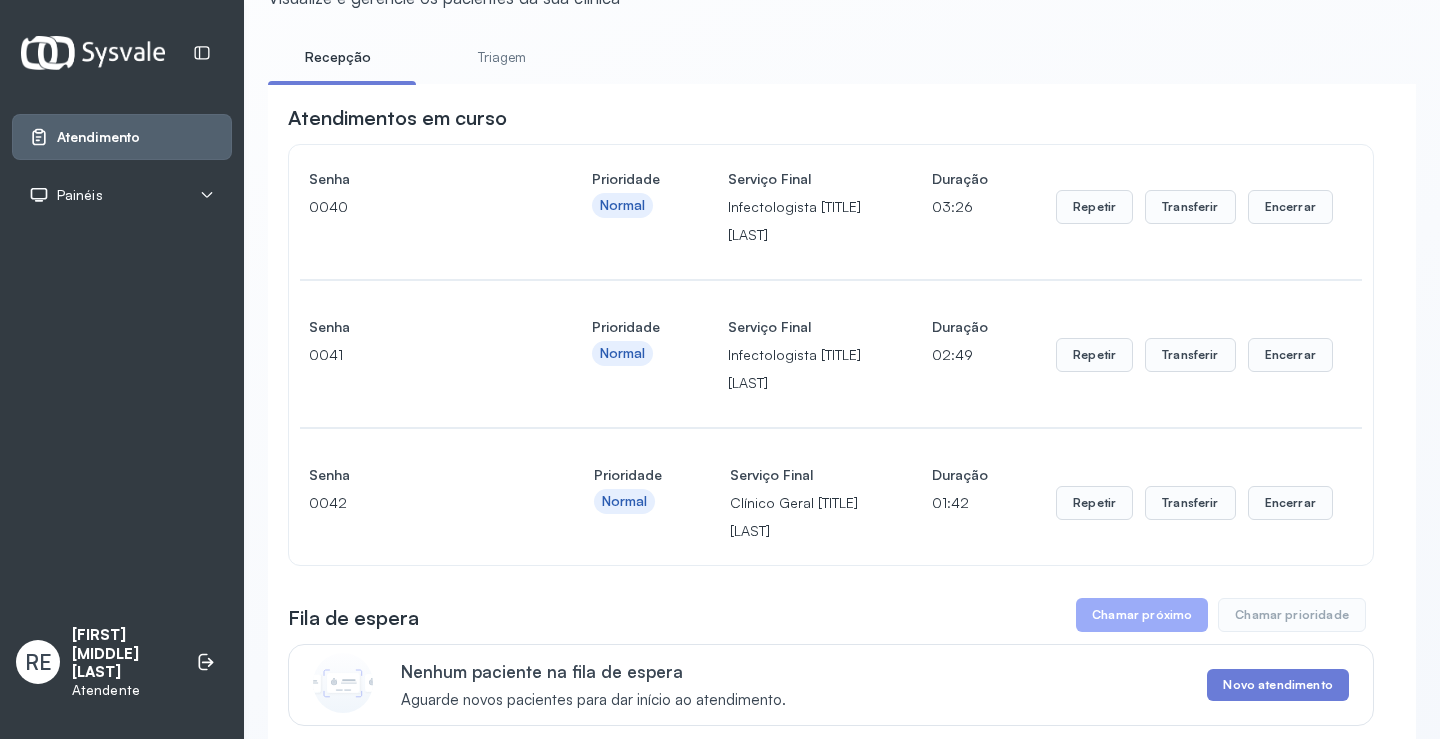 scroll, scrollTop: 92, scrollLeft: 0, axis: vertical 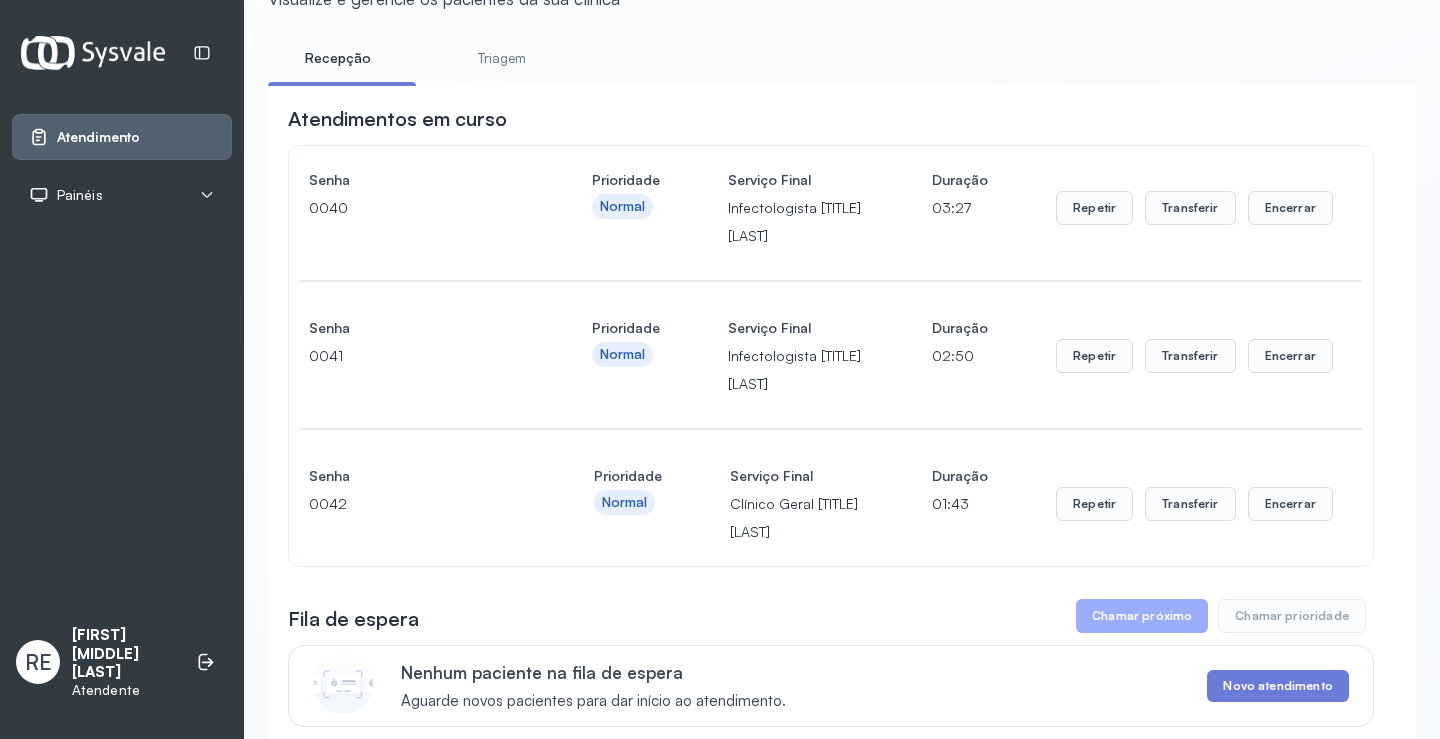 click on "Chamar próximo" at bounding box center [1142, 616] 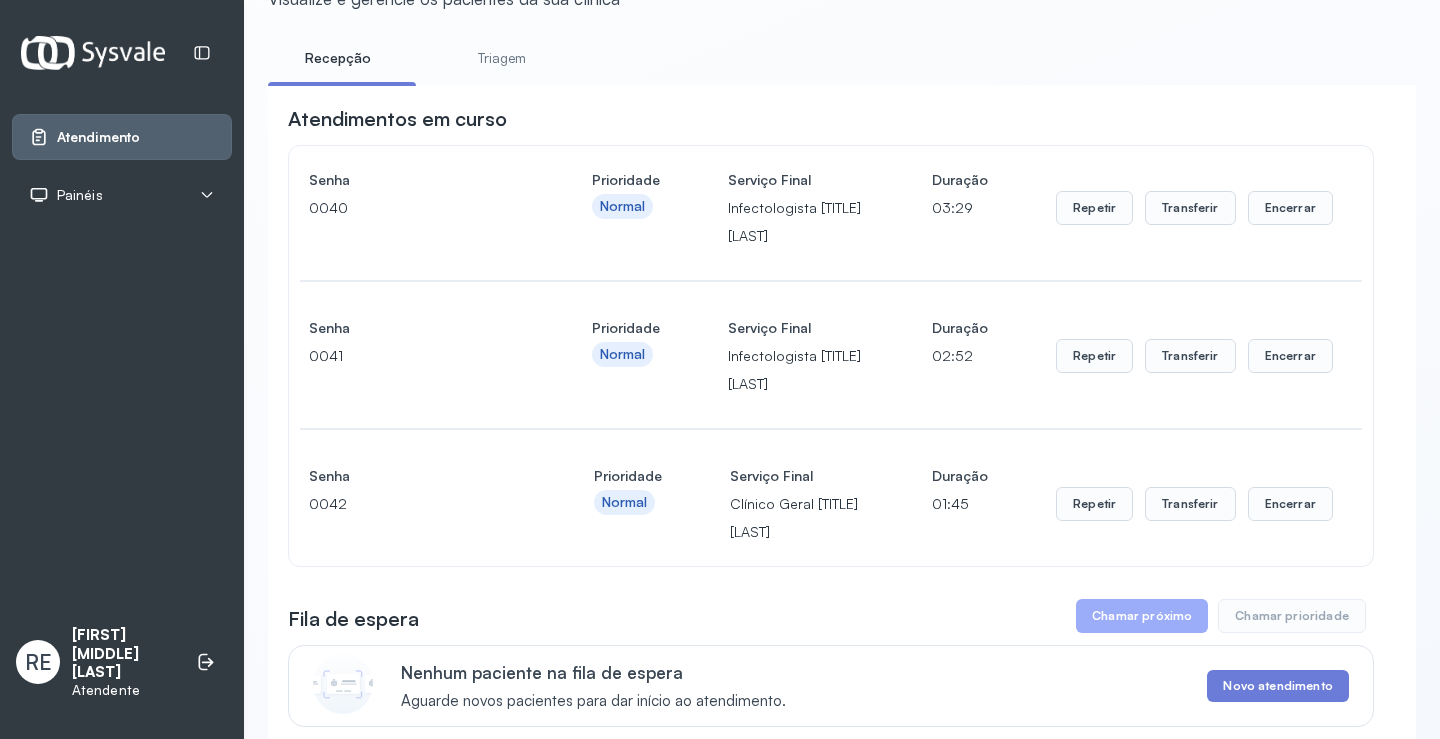 scroll, scrollTop: 0, scrollLeft: 0, axis: both 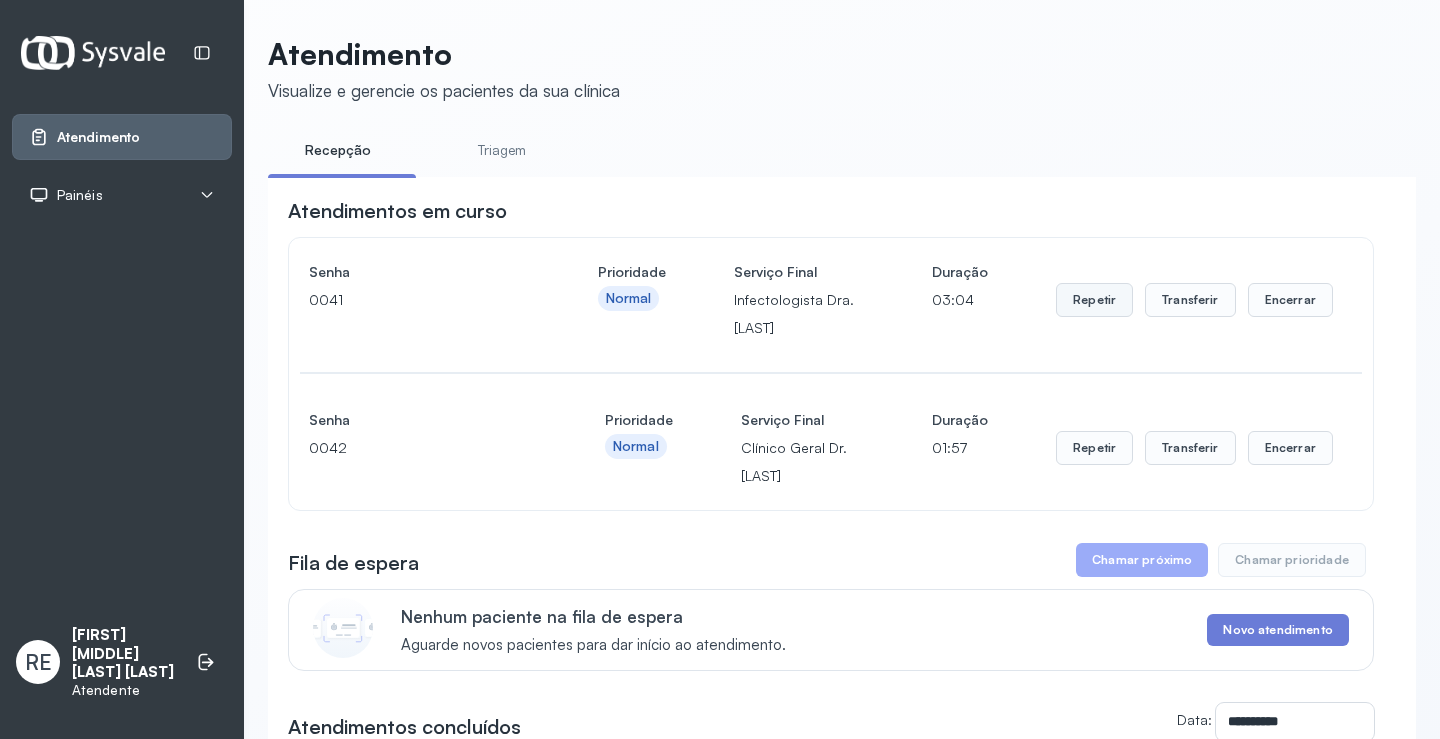 click on "Repetir" at bounding box center [1094, 300] 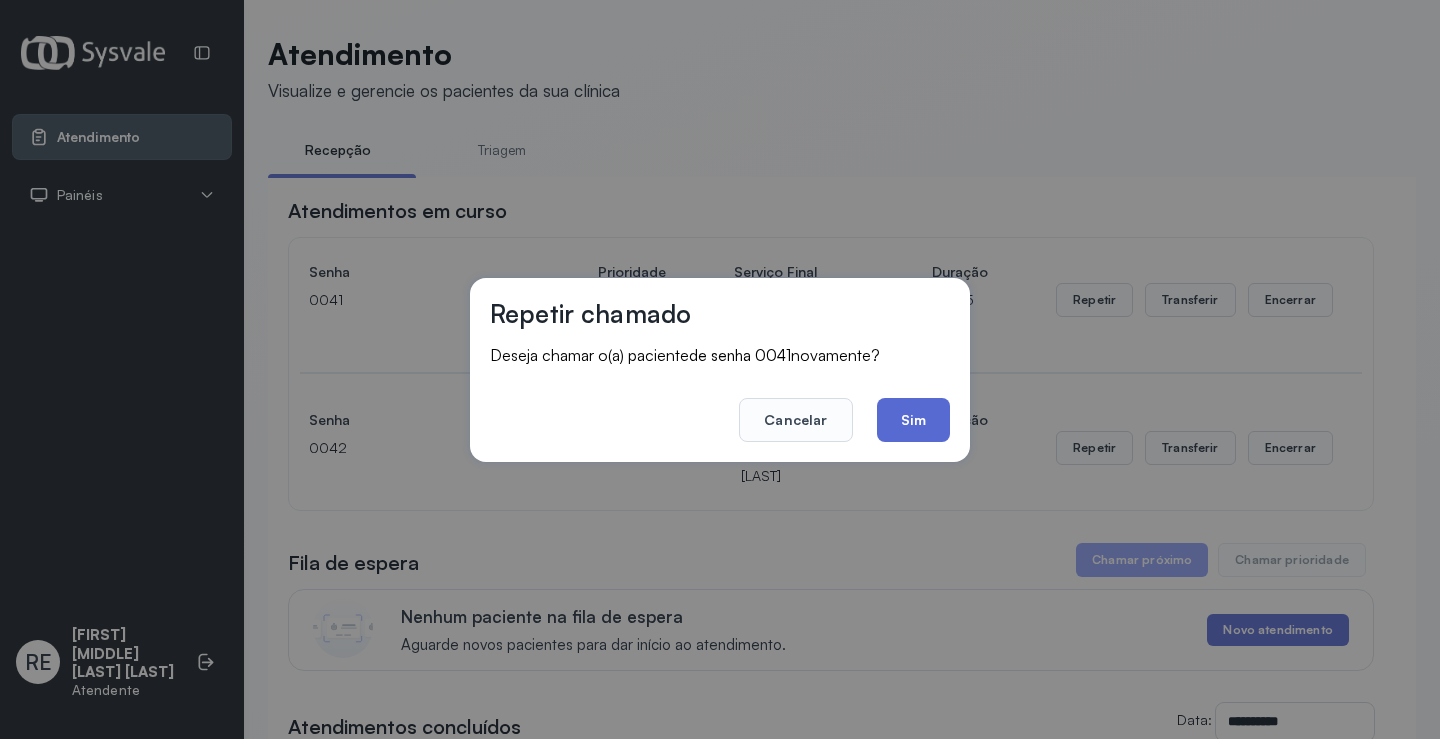 click on "Sim" 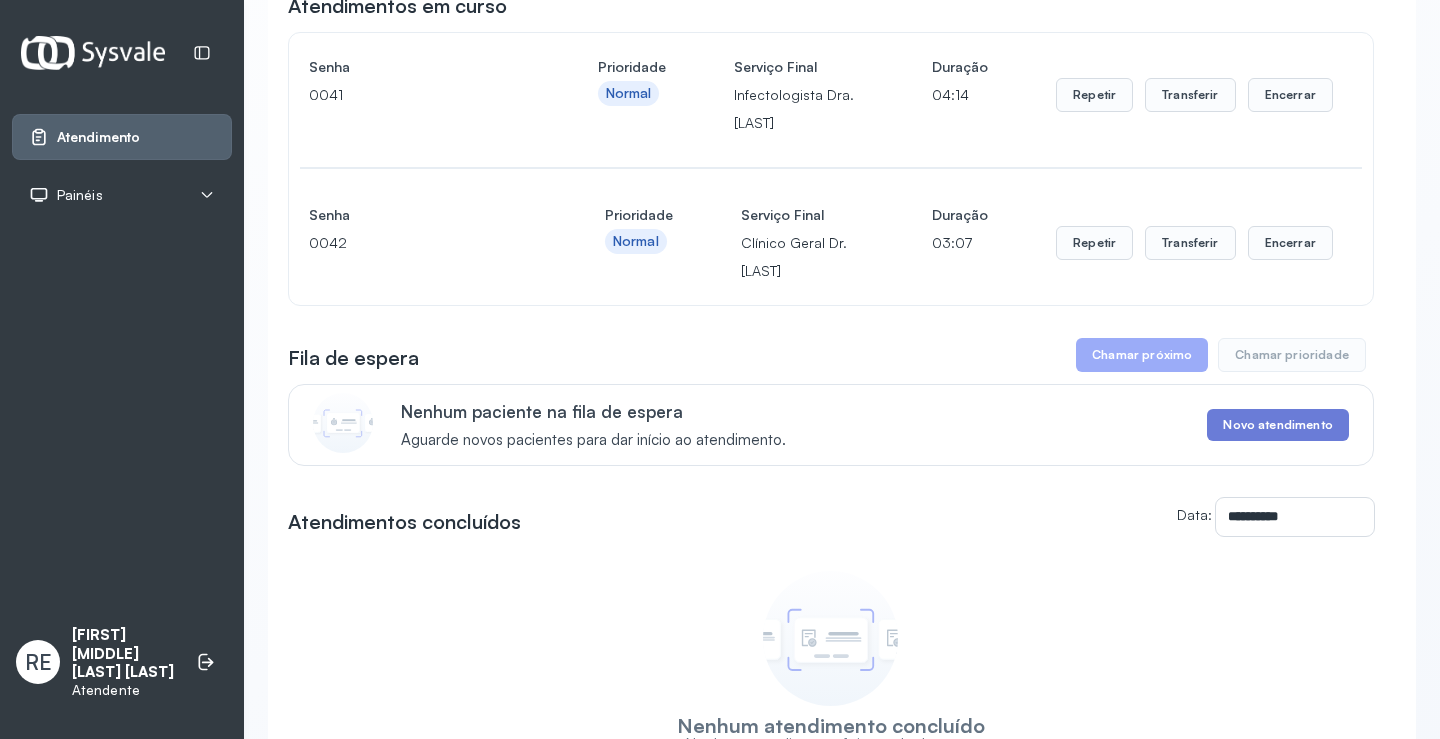 scroll, scrollTop: 0, scrollLeft: 0, axis: both 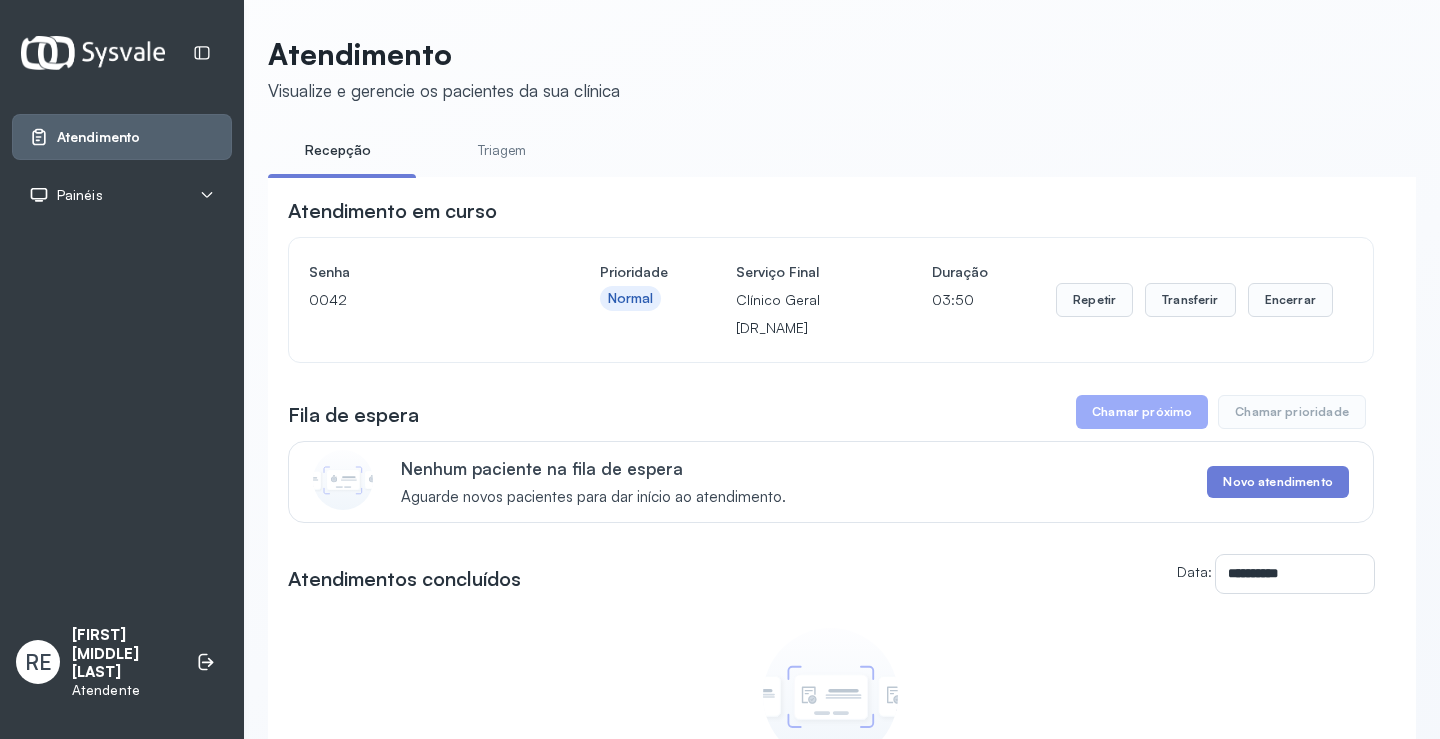 click on "Painéis" at bounding box center (80, 195) 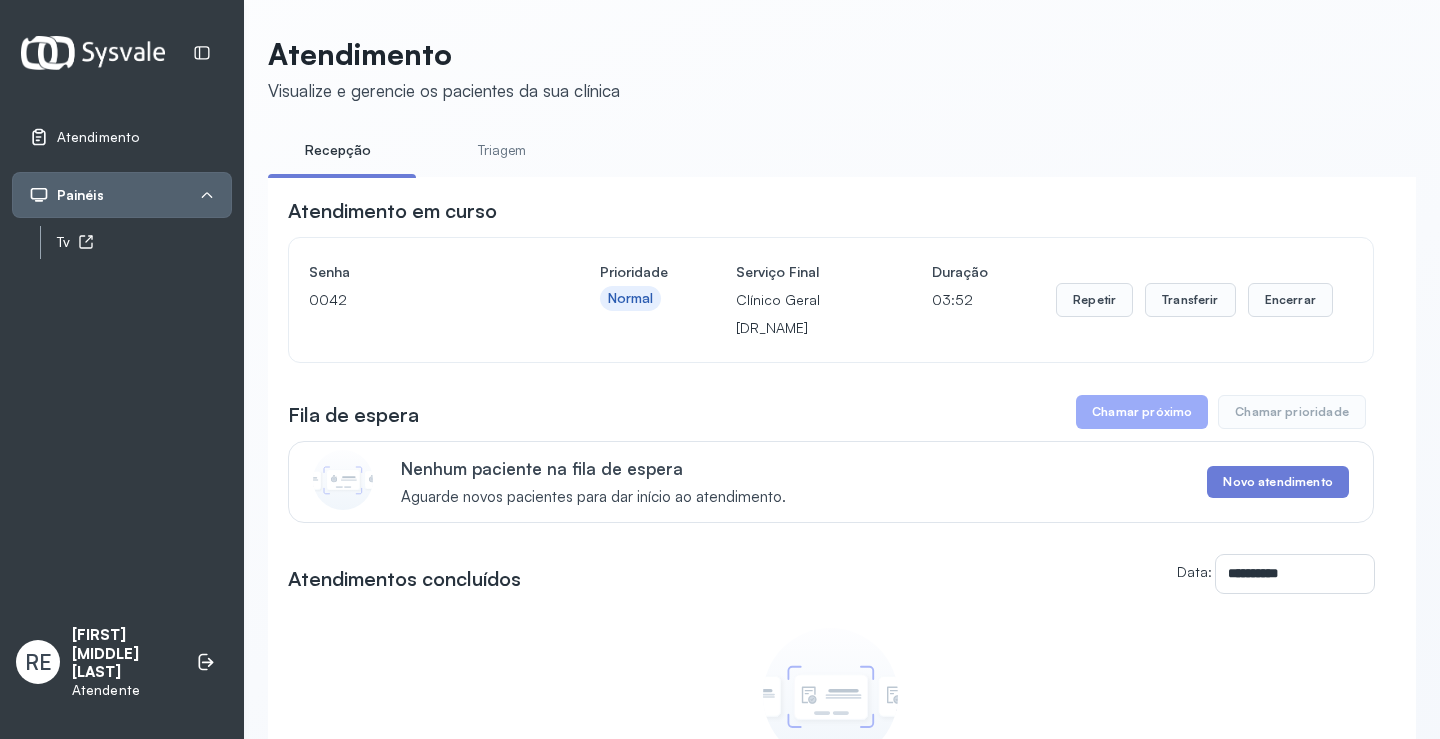 click on "Tv" at bounding box center (144, 242) 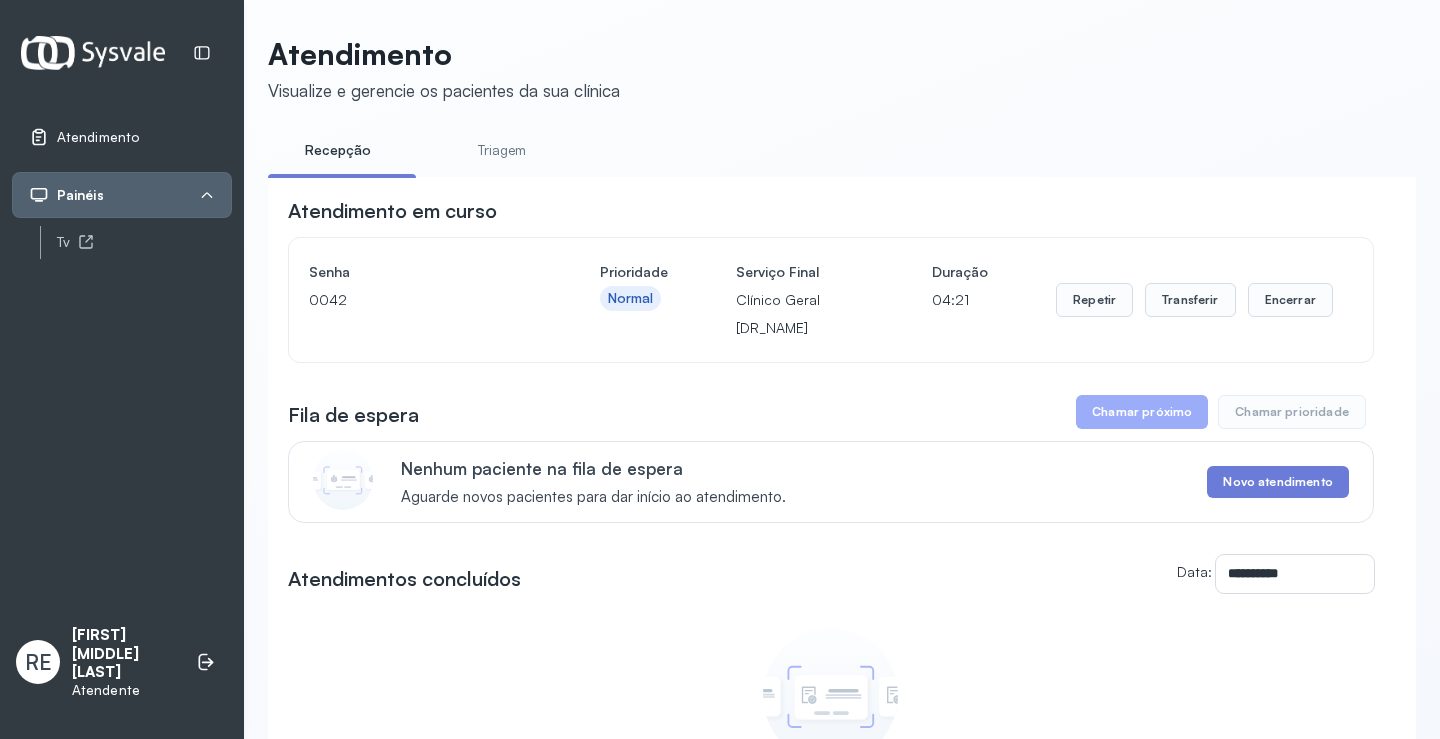 click on "Chamar próximo" at bounding box center (1142, 412) 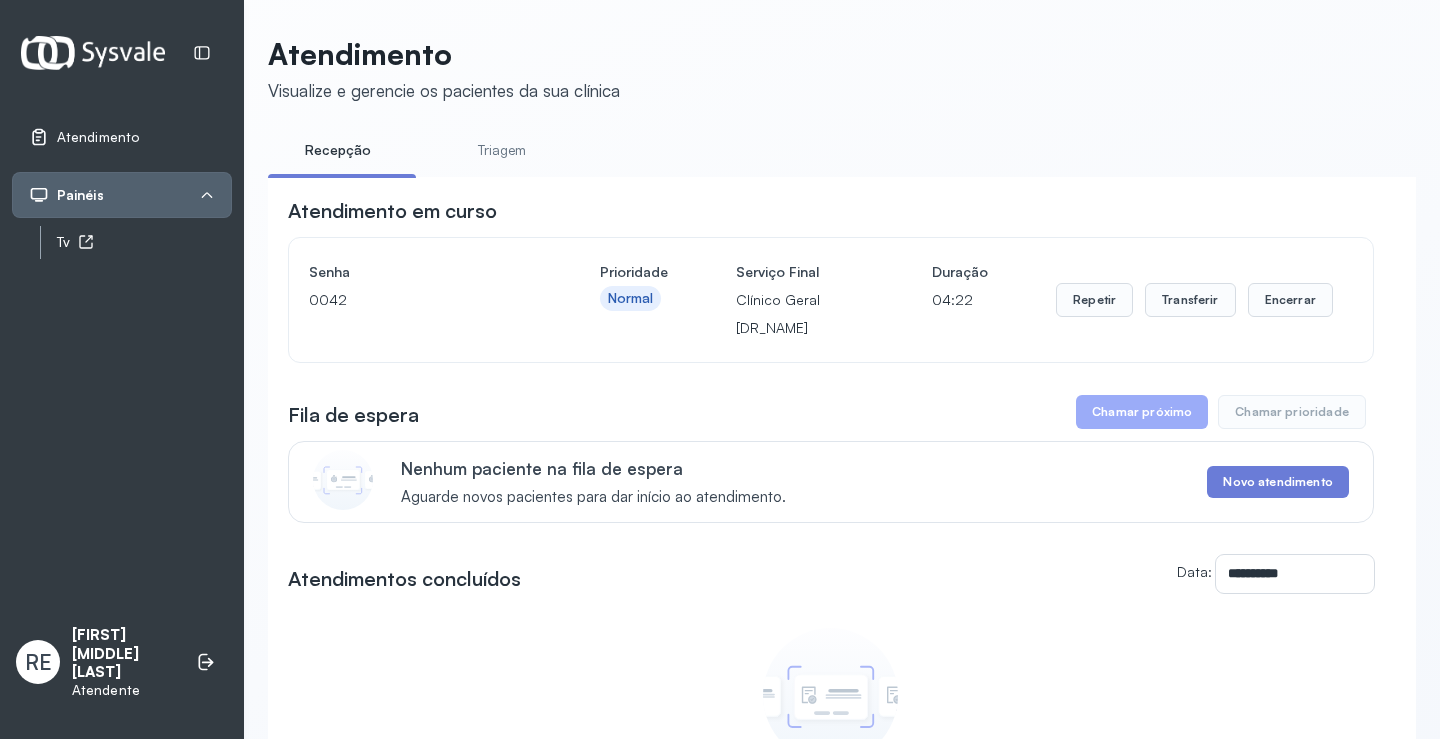 click on "Tv" 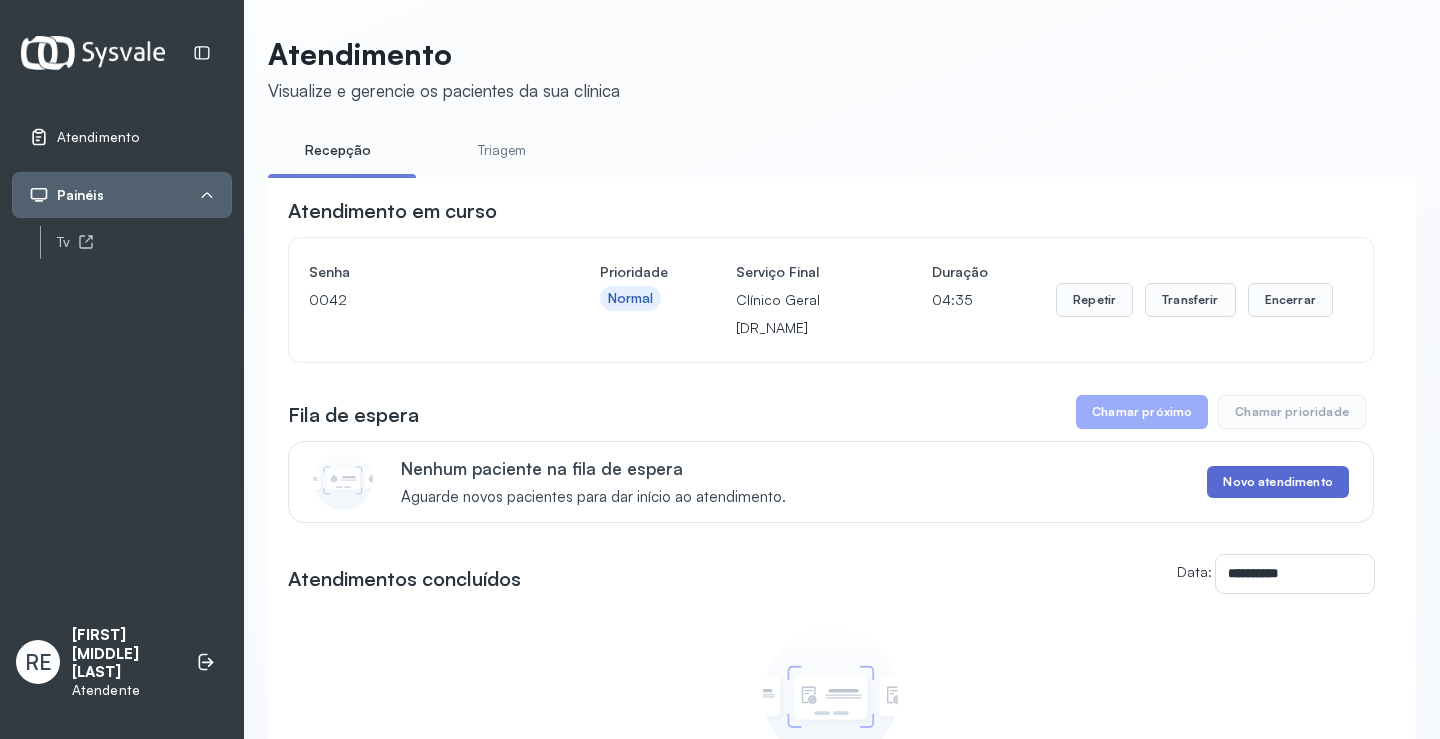 click on "Novo atendimento" at bounding box center [1277, 482] 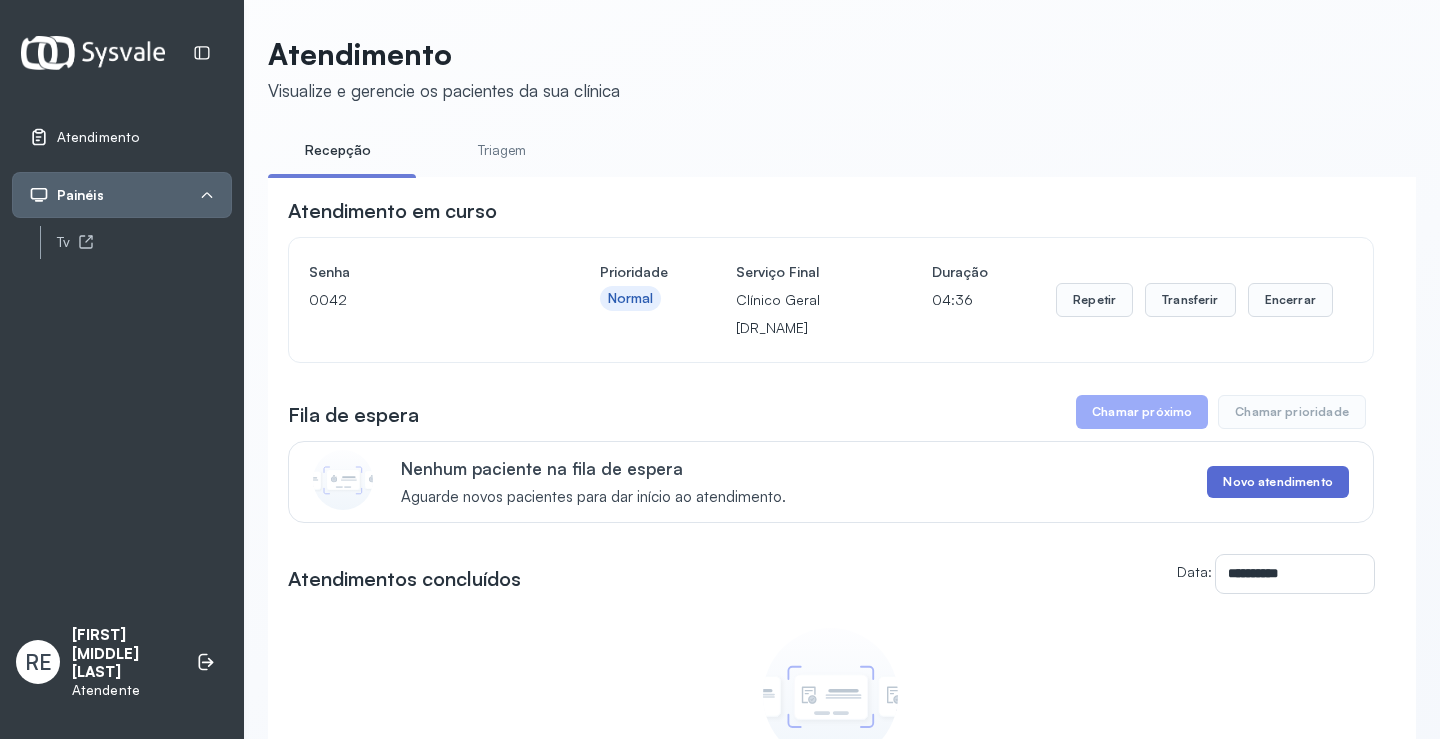 click on "Novo atendimento" at bounding box center (1277, 482) 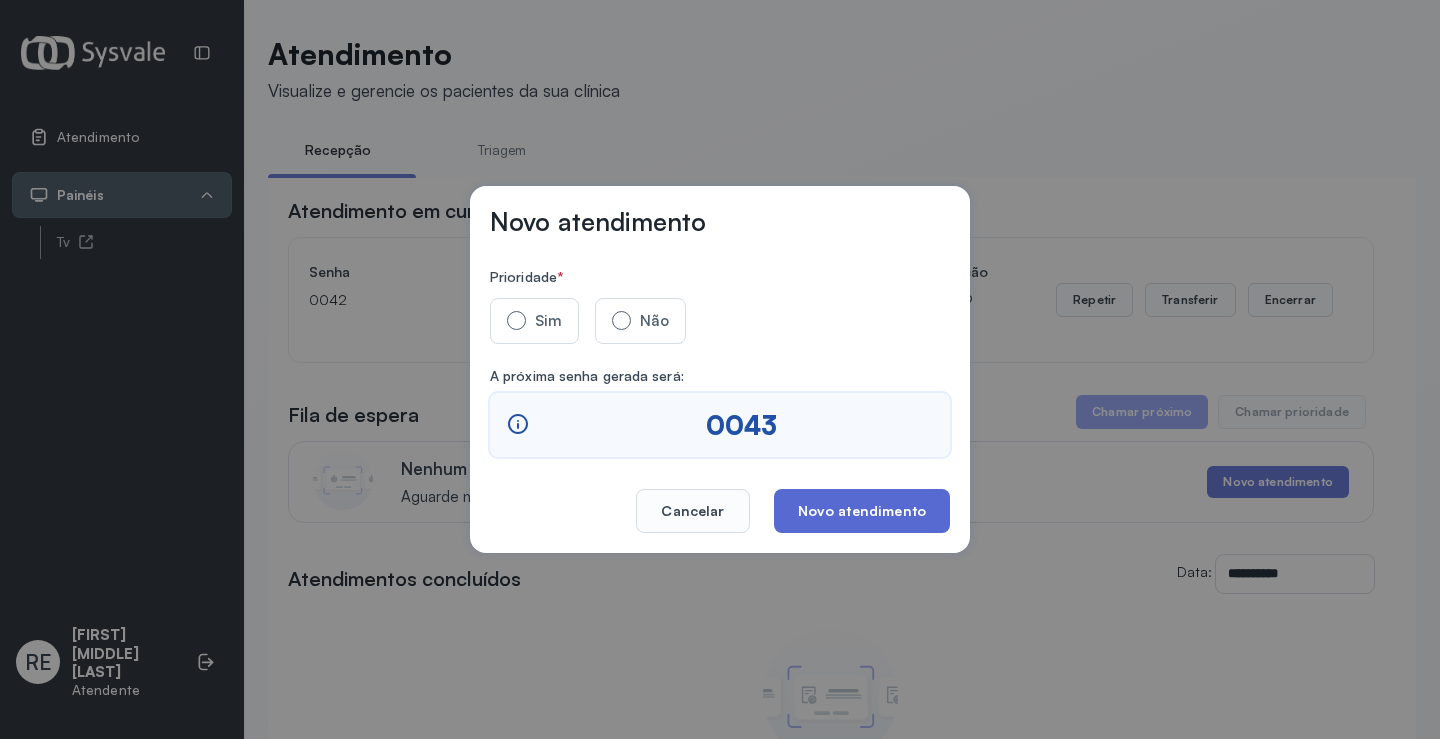 click on "Novo atendimento" 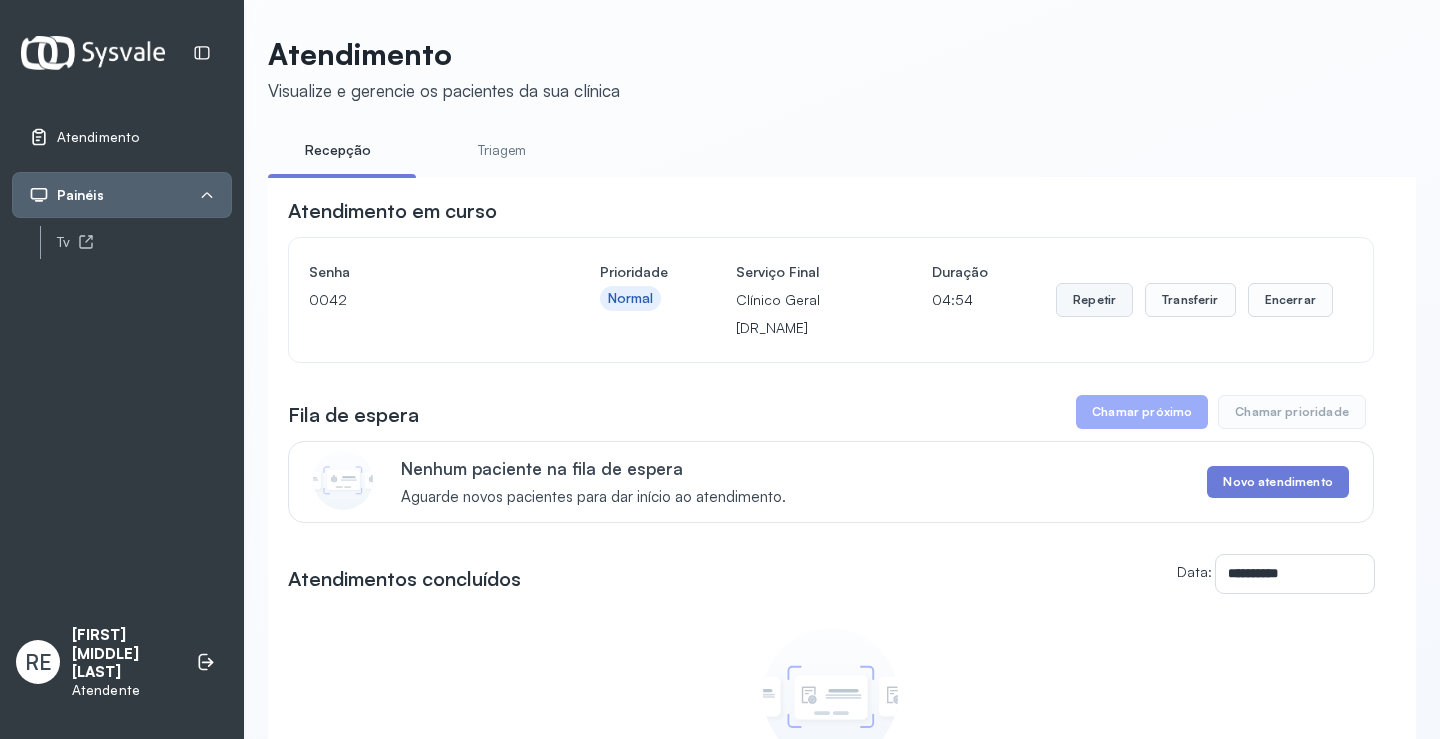 click on "Repetir" at bounding box center (1094, 300) 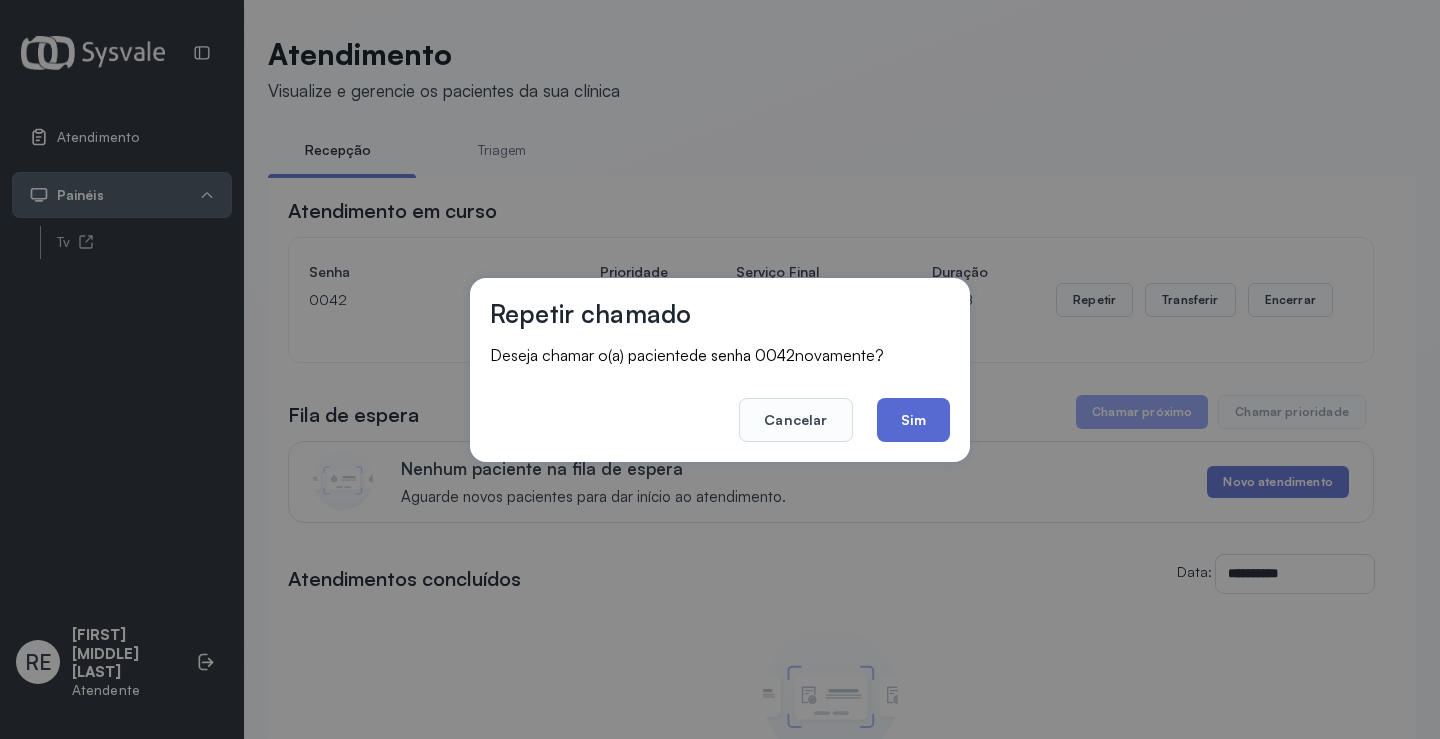 click on "Sim" 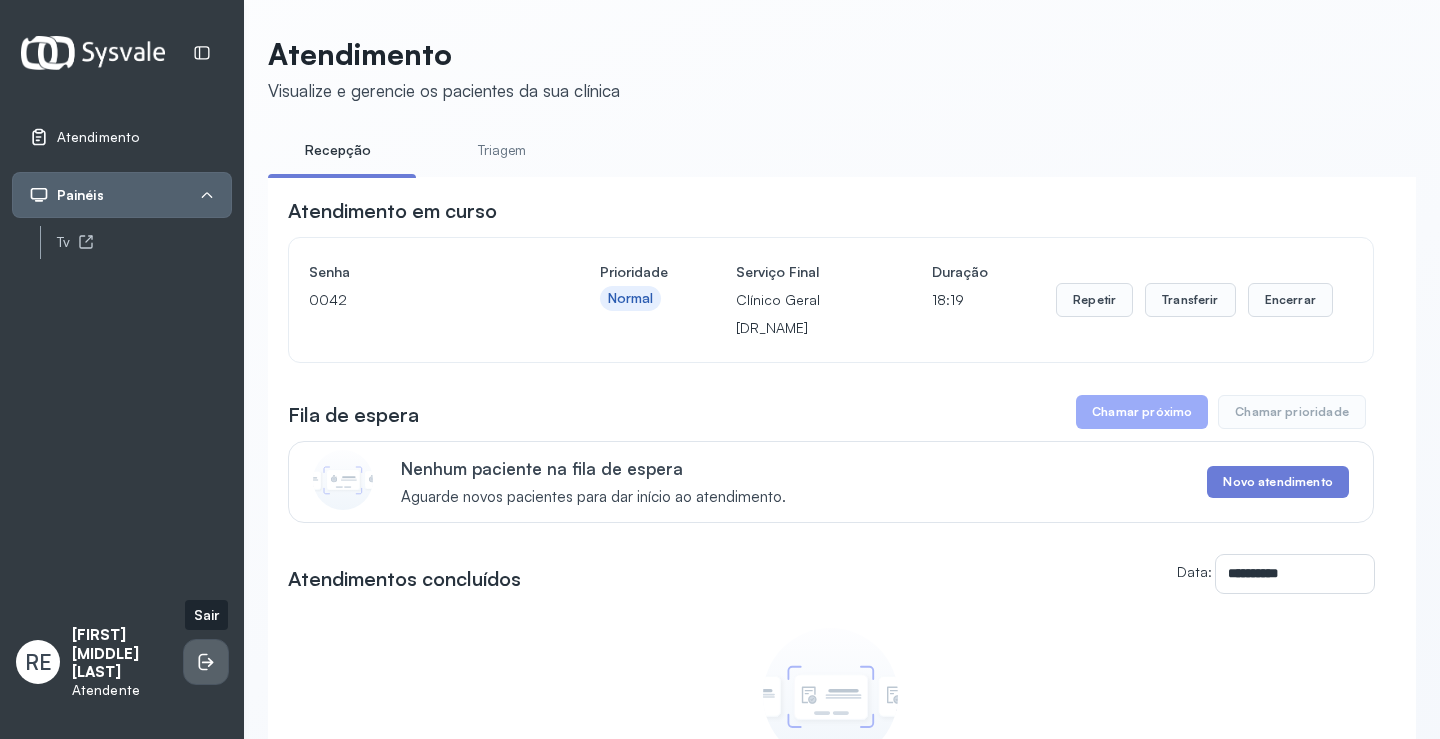 click 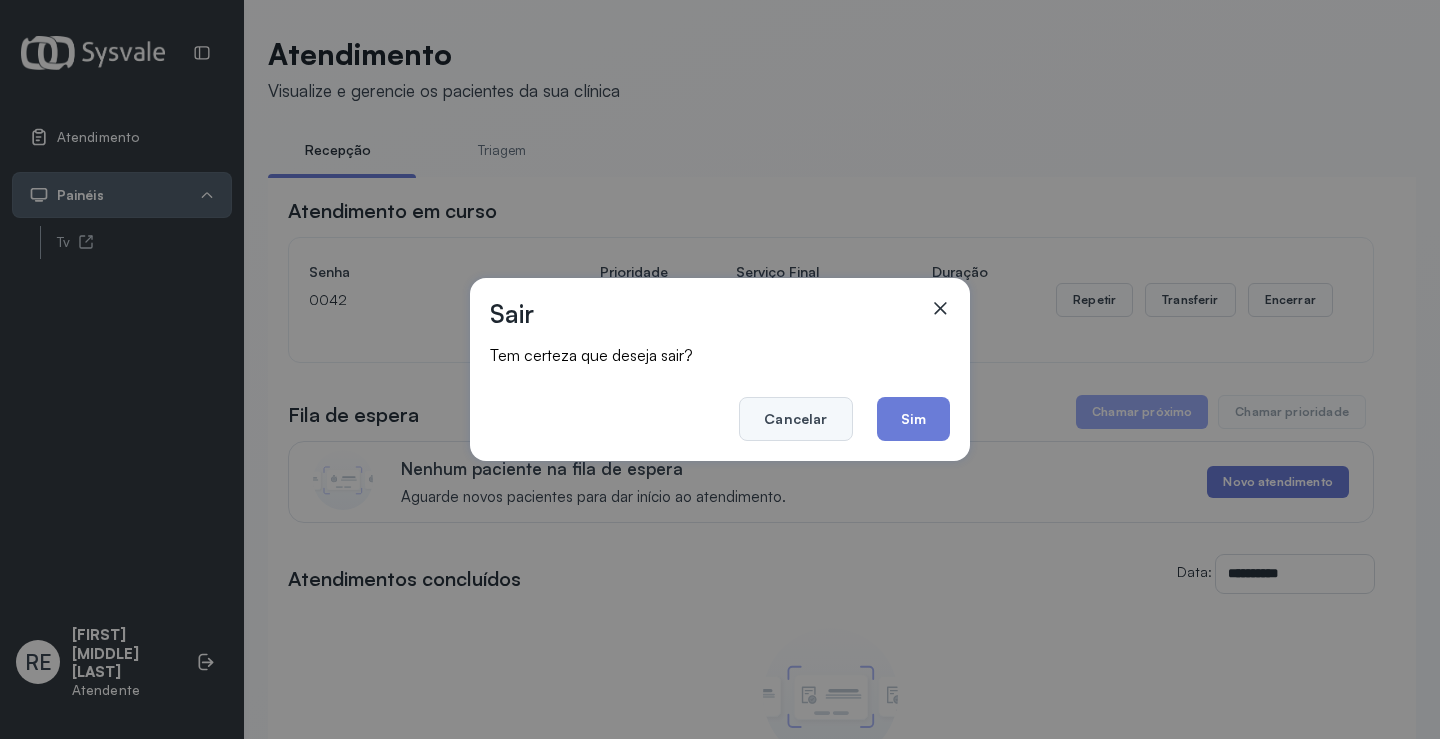click on "Cancelar" 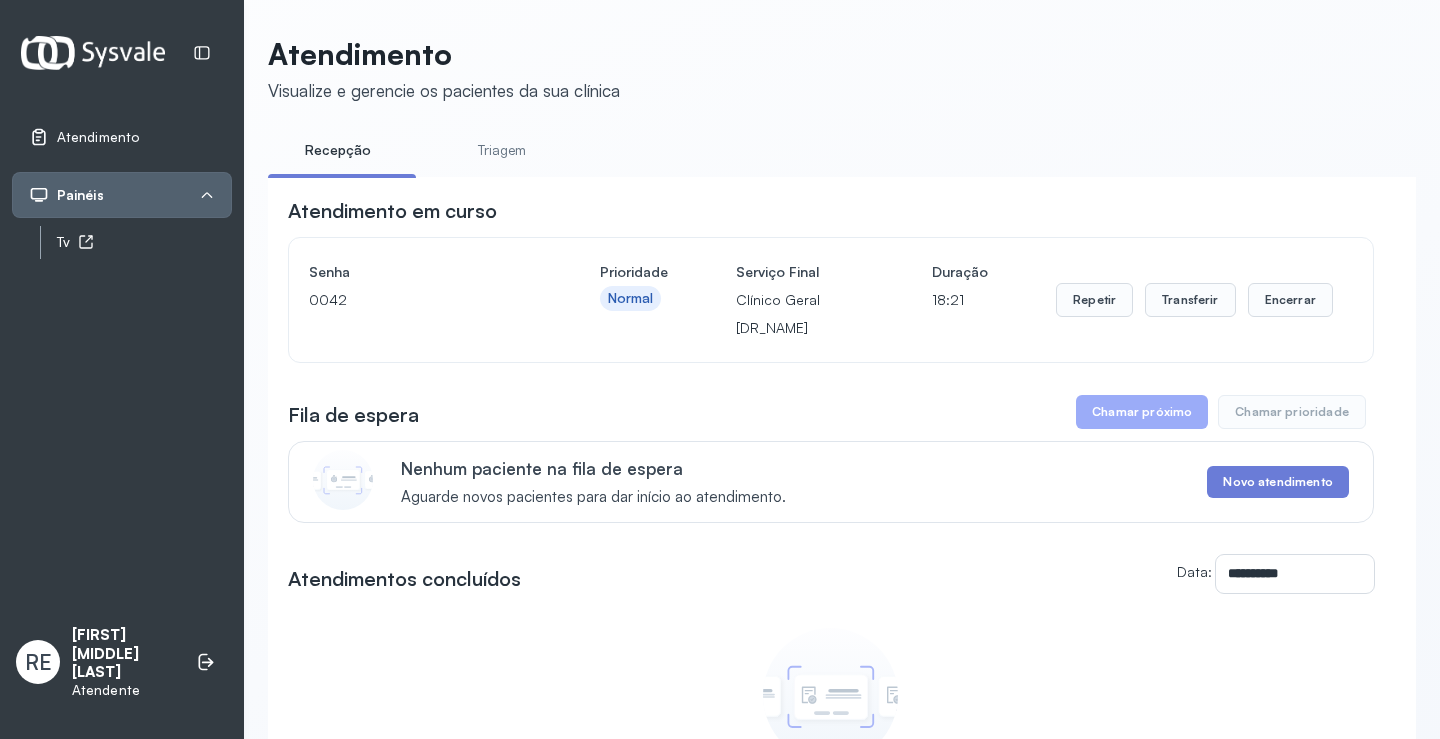 click 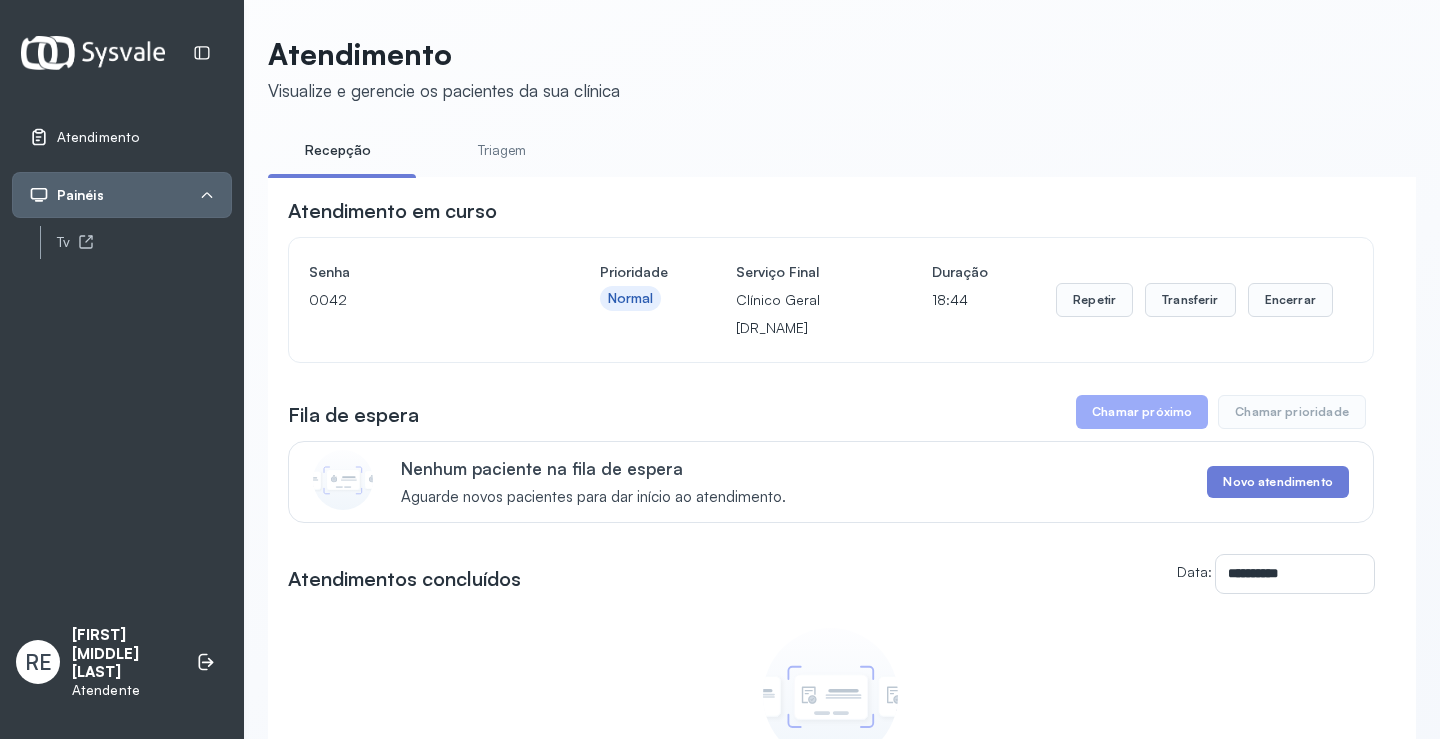 drag, startPoint x: 898, startPoint y: 148, endPoint x: 877, endPoint y: 83, distance: 68.30813 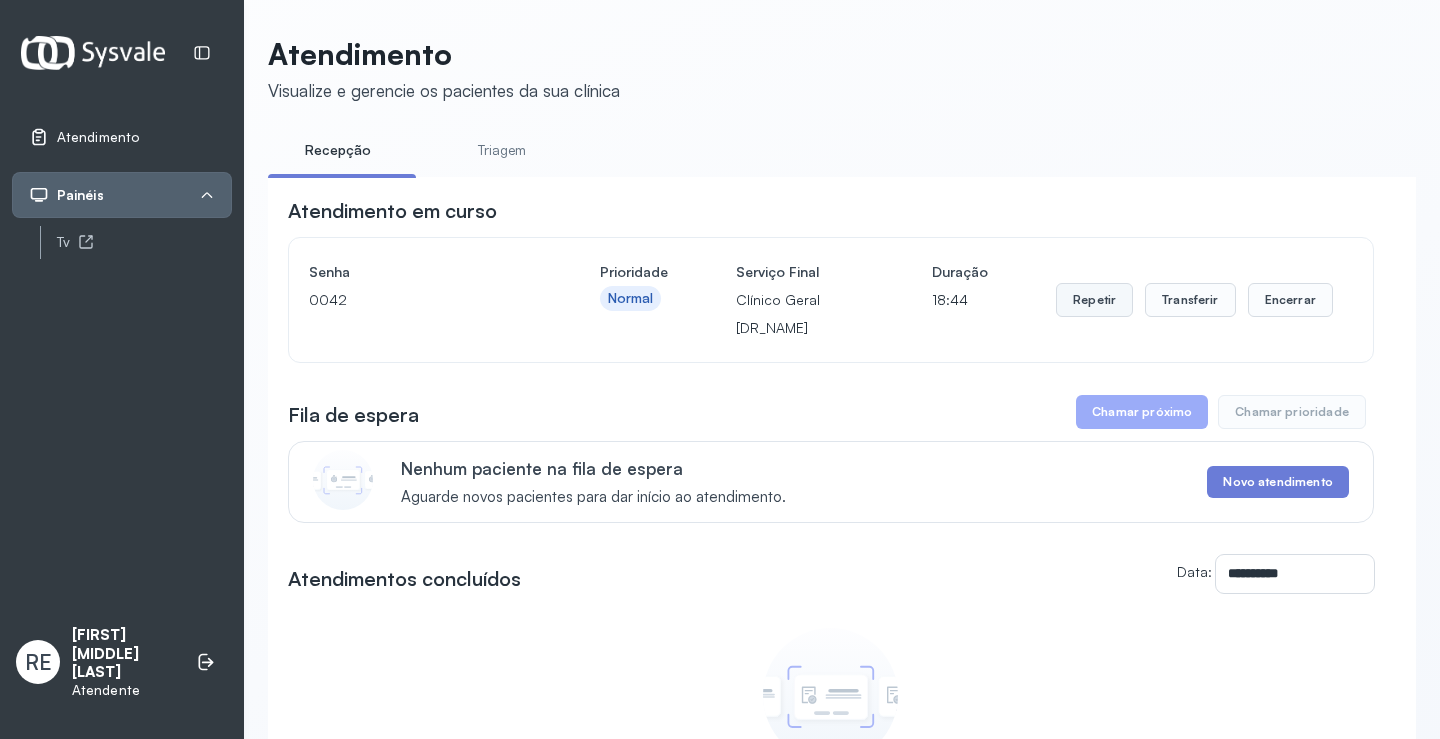 click on "Repetir" at bounding box center [1094, 300] 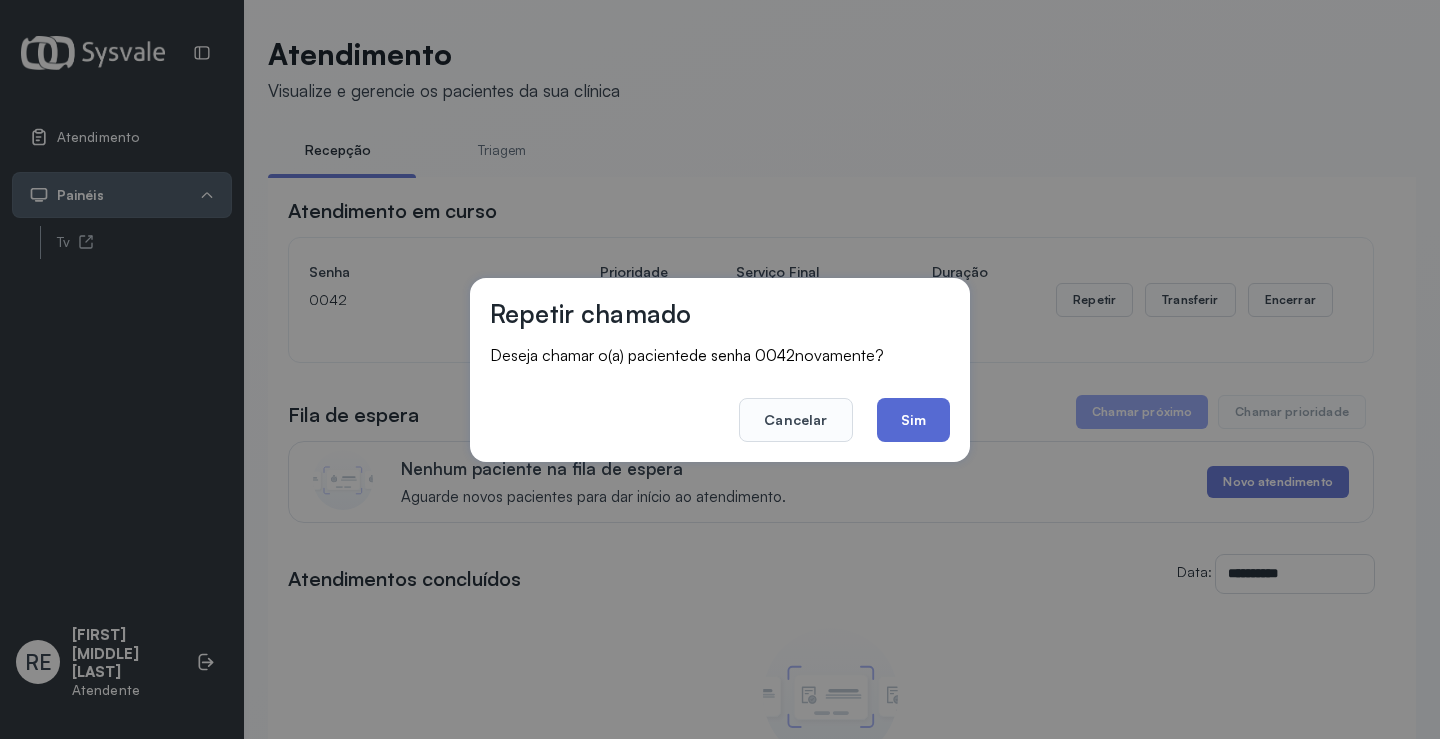 click on "Sim" 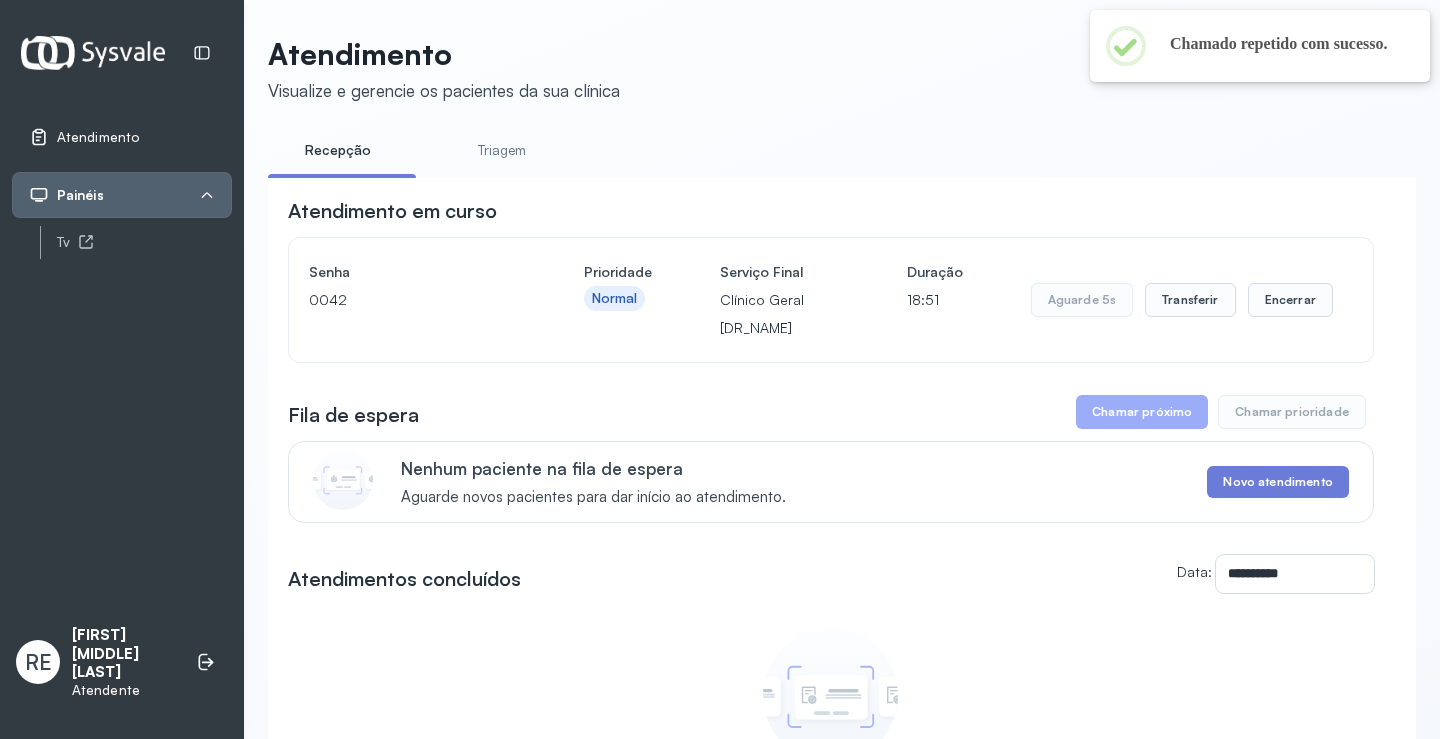 drag, startPoint x: 1208, startPoint y: 713, endPoint x: 1229, endPoint y: 719, distance: 21.84033 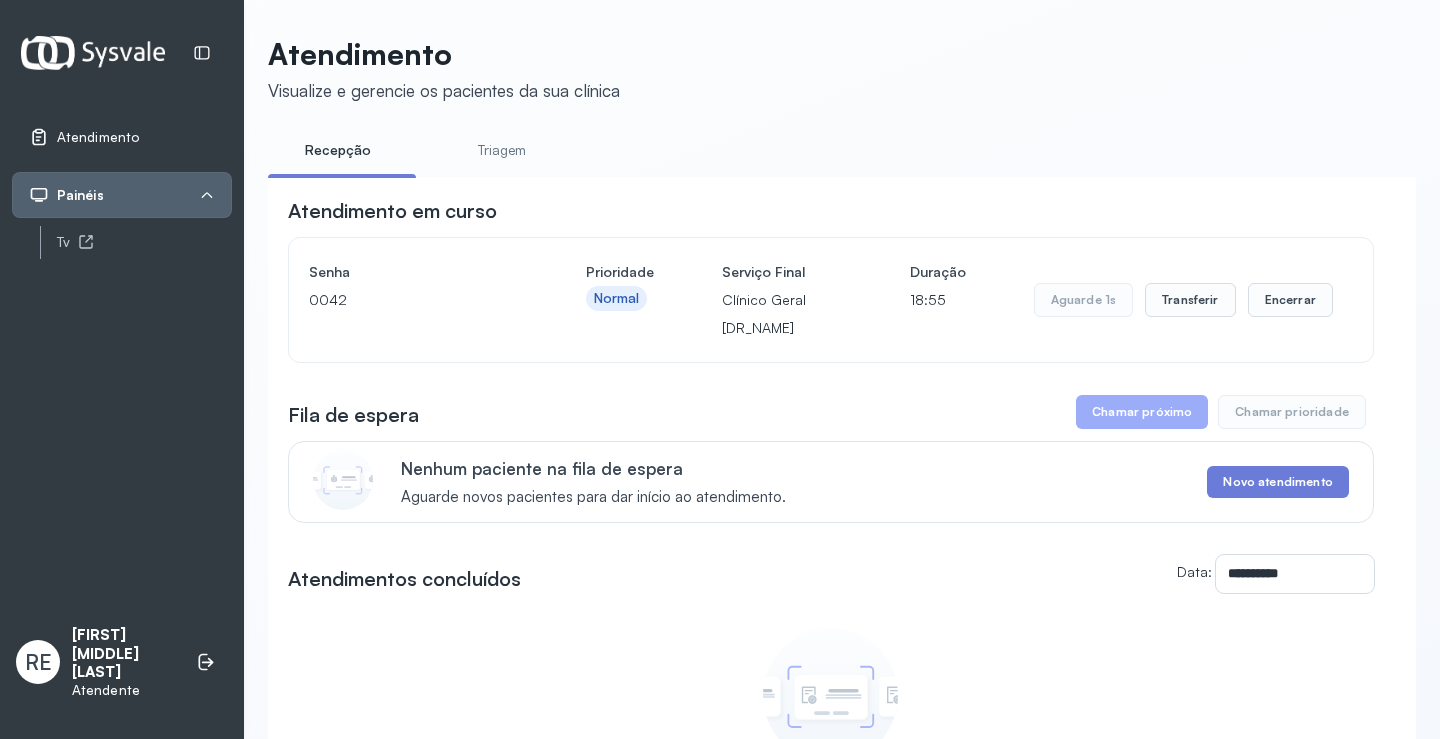drag, startPoint x: 1092, startPoint y: 590, endPoint x: 1036, endPoint y: 581, distance: 56.718605 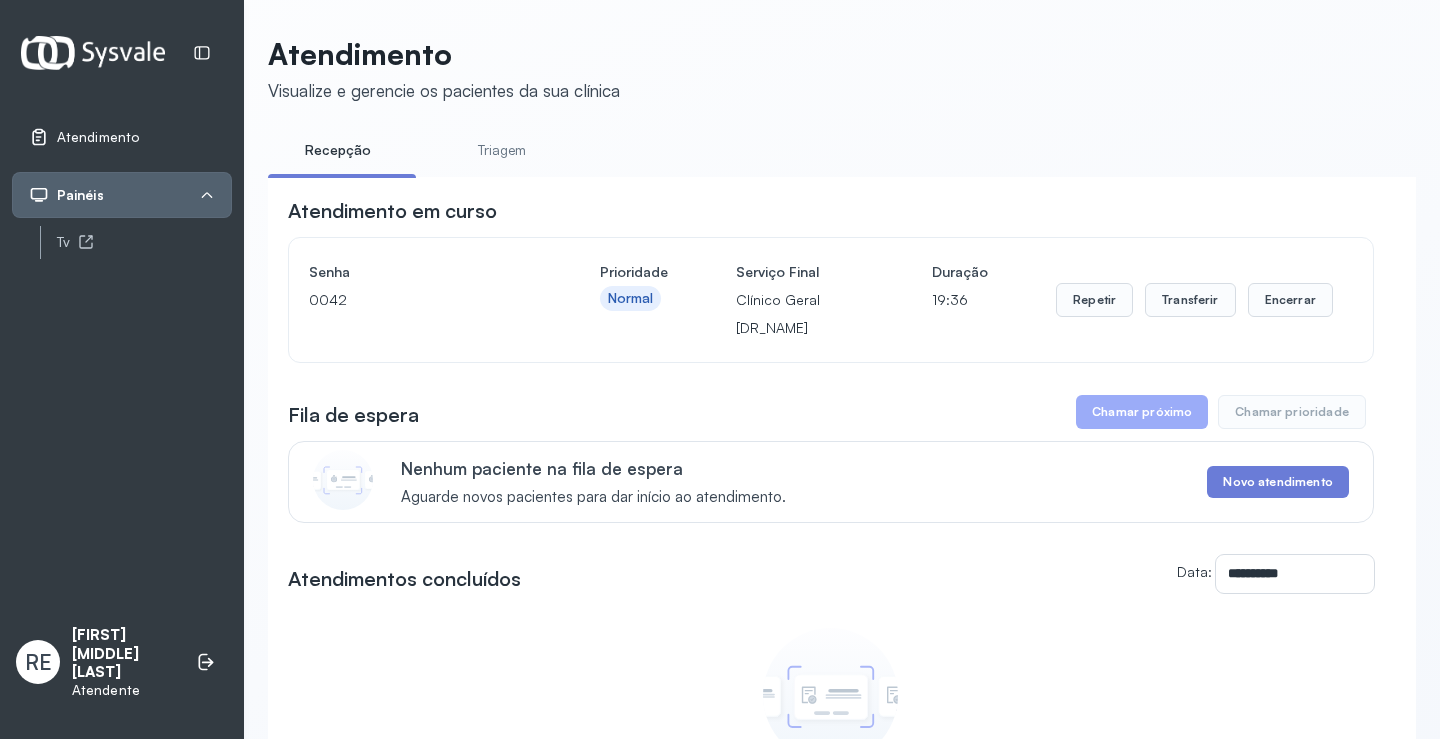 click on "**********" 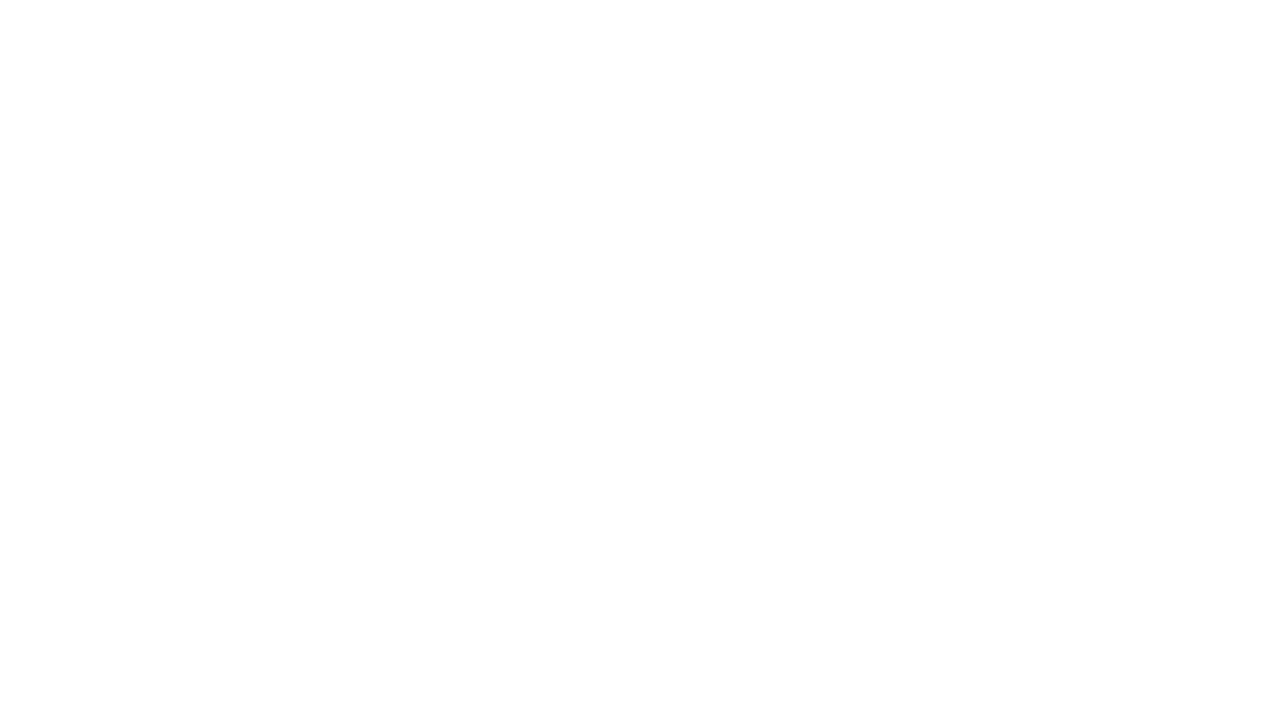 scroll, scrollTop: 0, scrollLeft: 0, axis: both 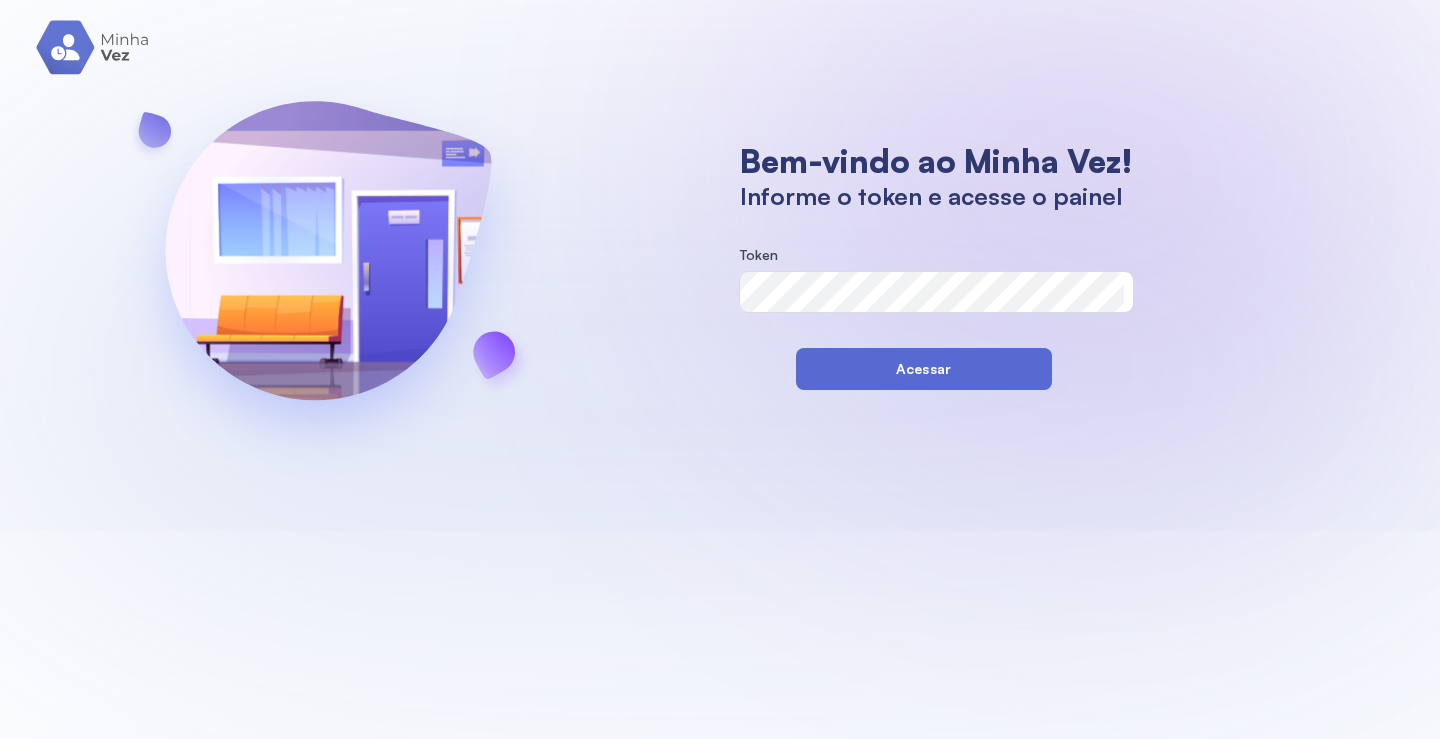 click on "Acessar" at bounding box center [924, 369] 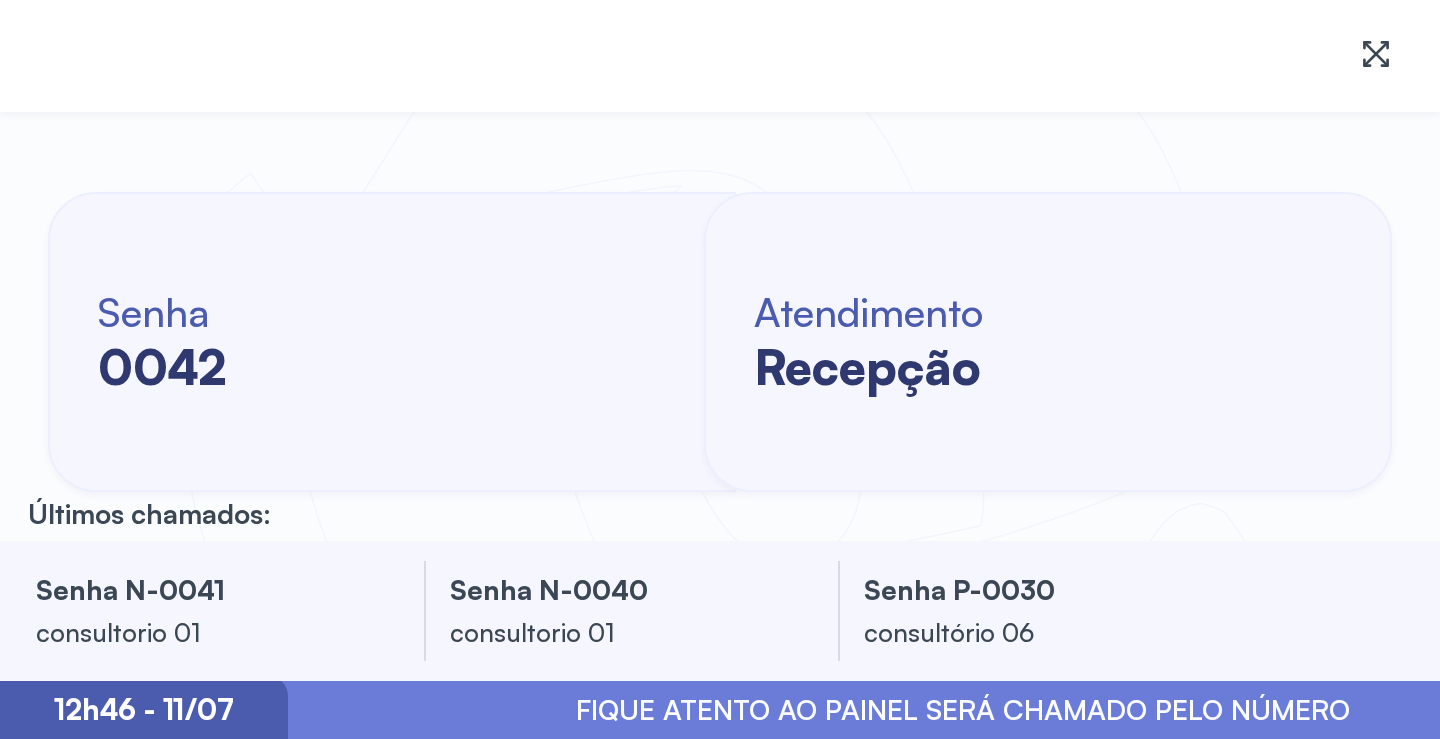 click at bounding box center [720, 56] 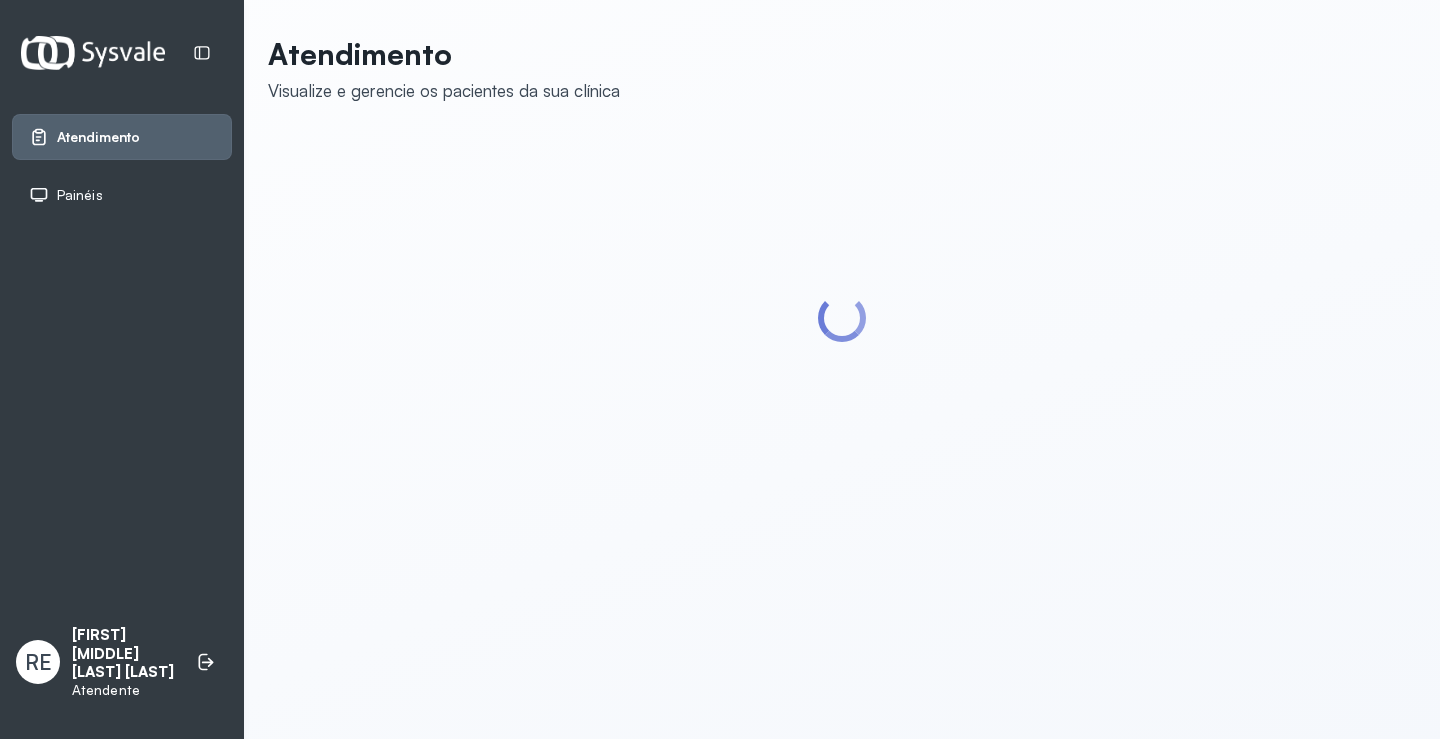 scroll, scrollTop: 0, scrollLeft: 0, axis: both 